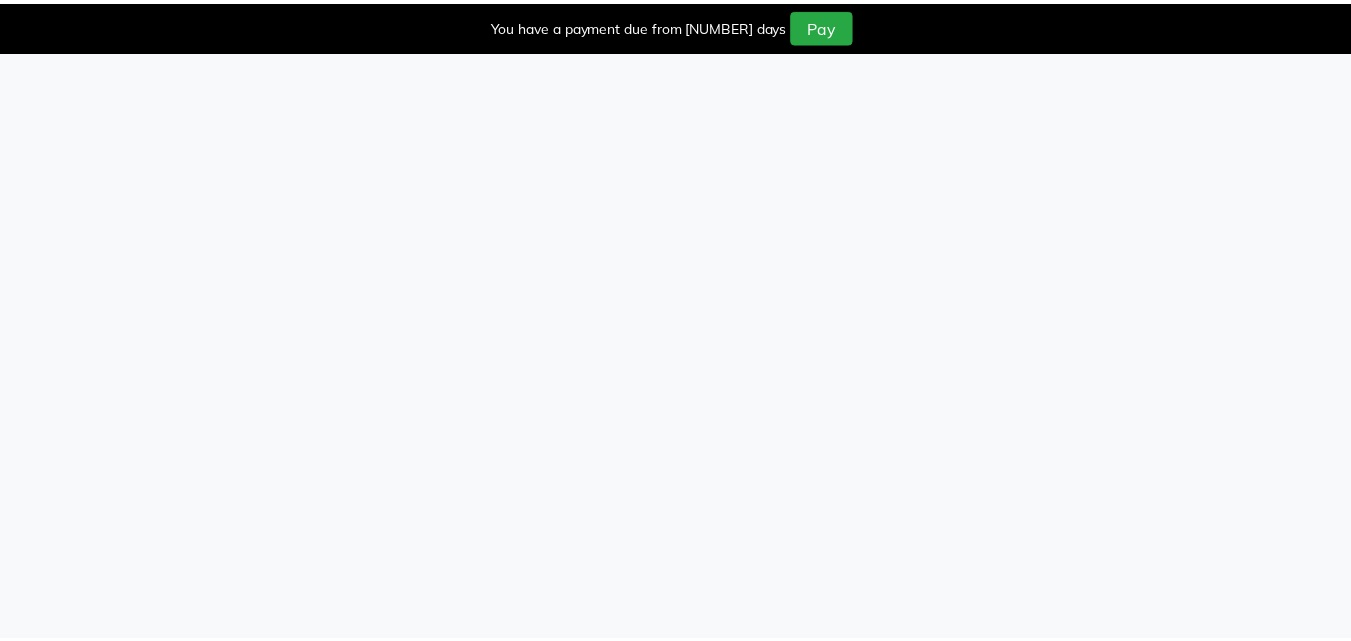 scroll, scrollTop: 0, scrollLeft: 0, axis: both 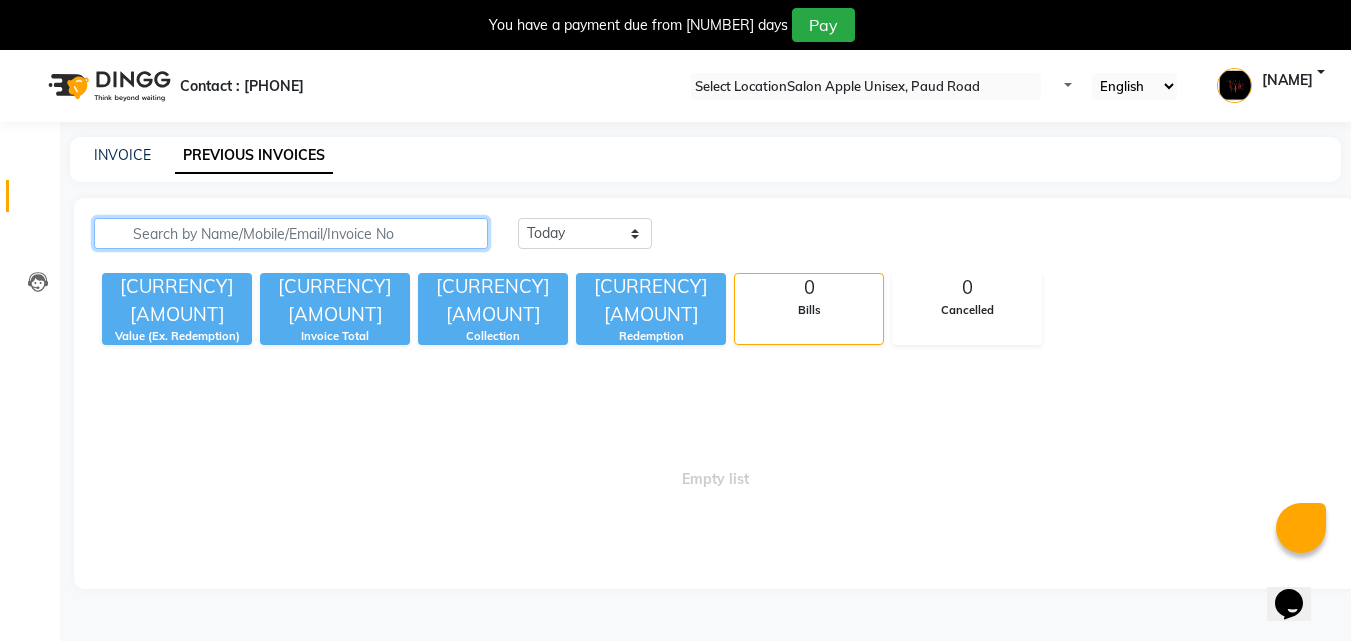 click at bounding box center (291, 233) 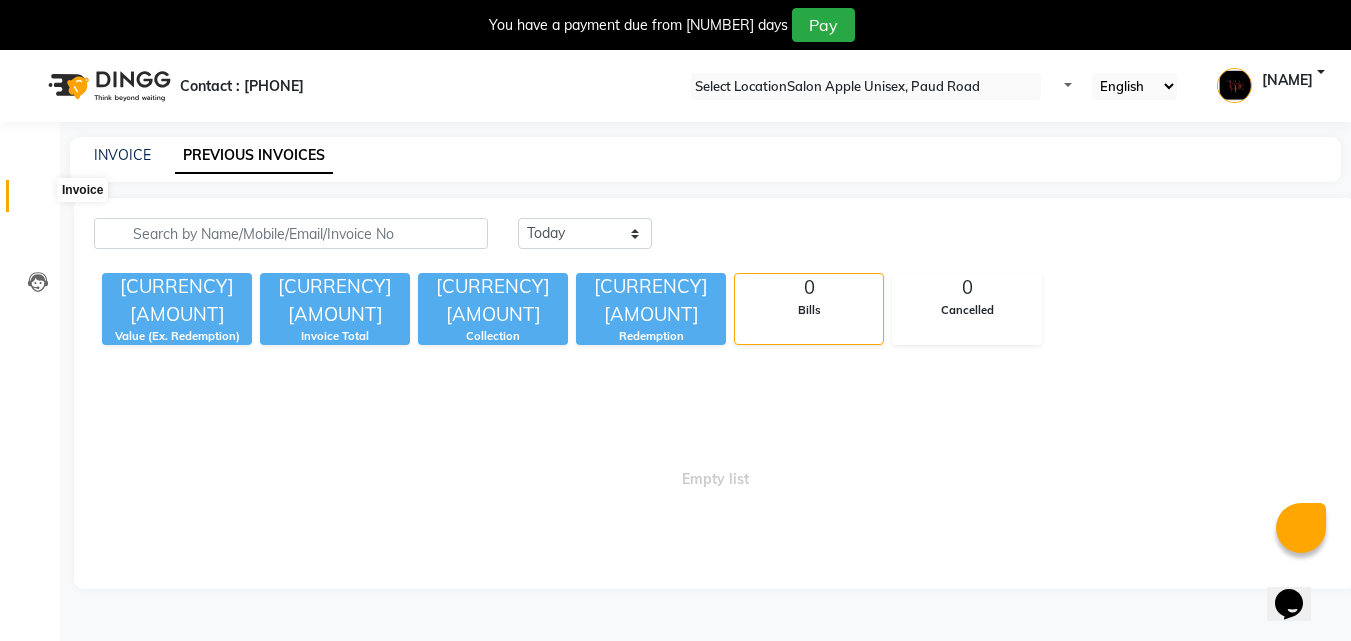 click at bounding box center (38, 201) 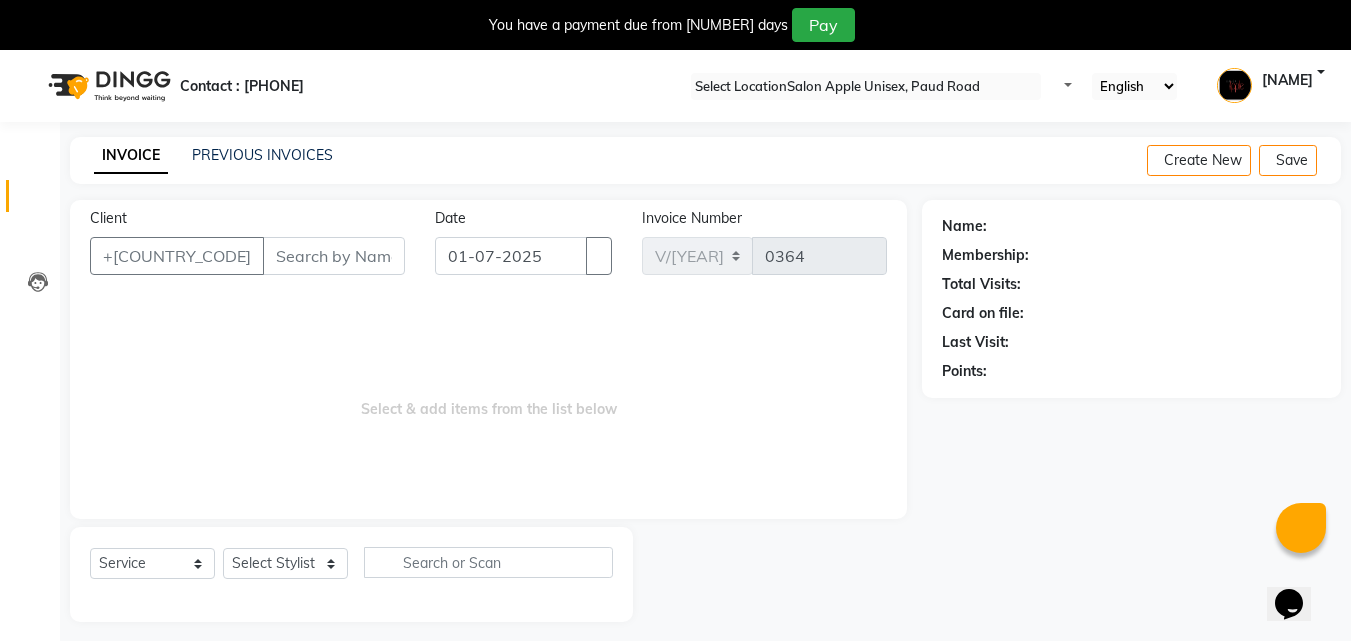 scroll, scrollTop: 50, scrollLeft: 0, axis: vertical 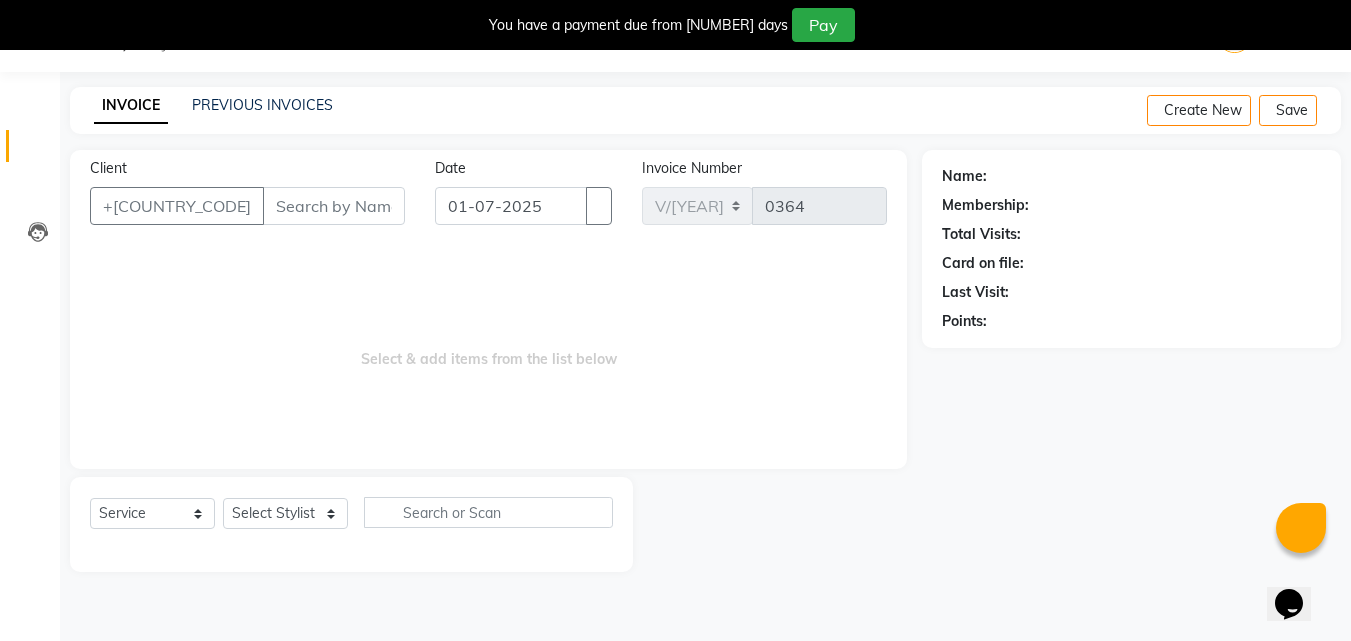 click on "Client" at bounding box center [334, 206] 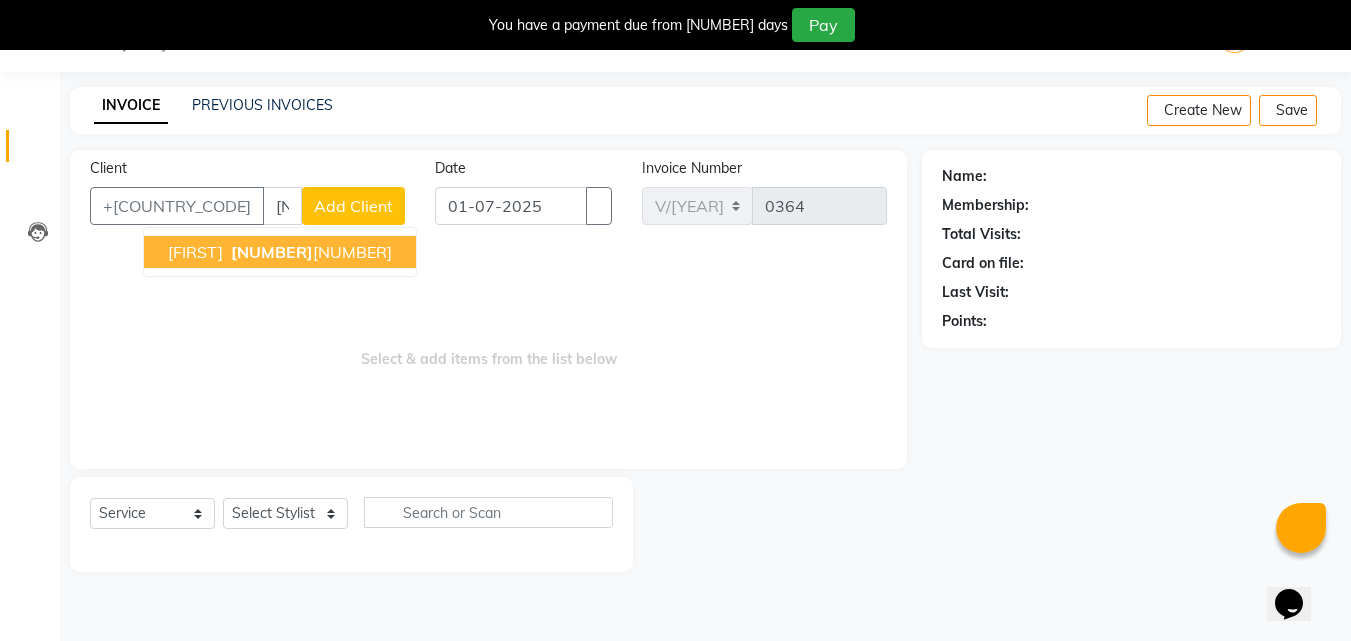 click on "[FIRST] [PHONE_NUMBER]" at bounding box center [280, 252] 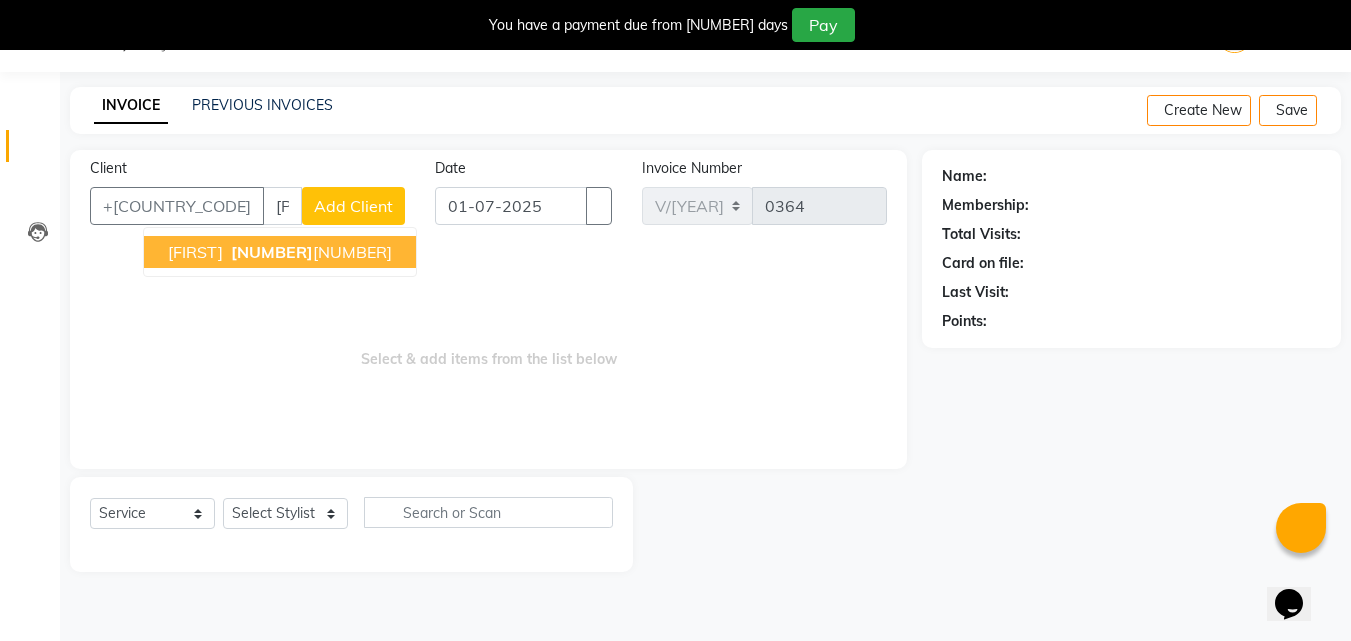 type on "[PHONE_NUMBER]" 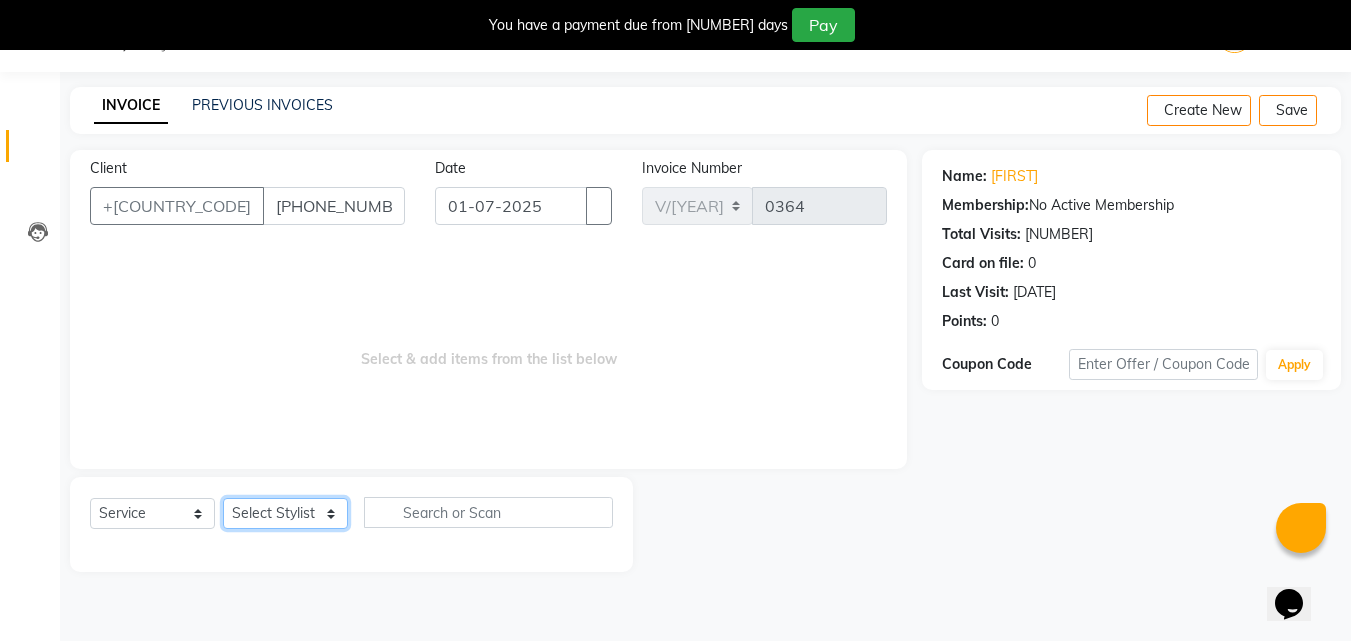 click on "Select Stylist [NAME] [NAME] [NAME] [NAME] [NAME] [NAME] [NAME]" at bounding box center [285, 513] 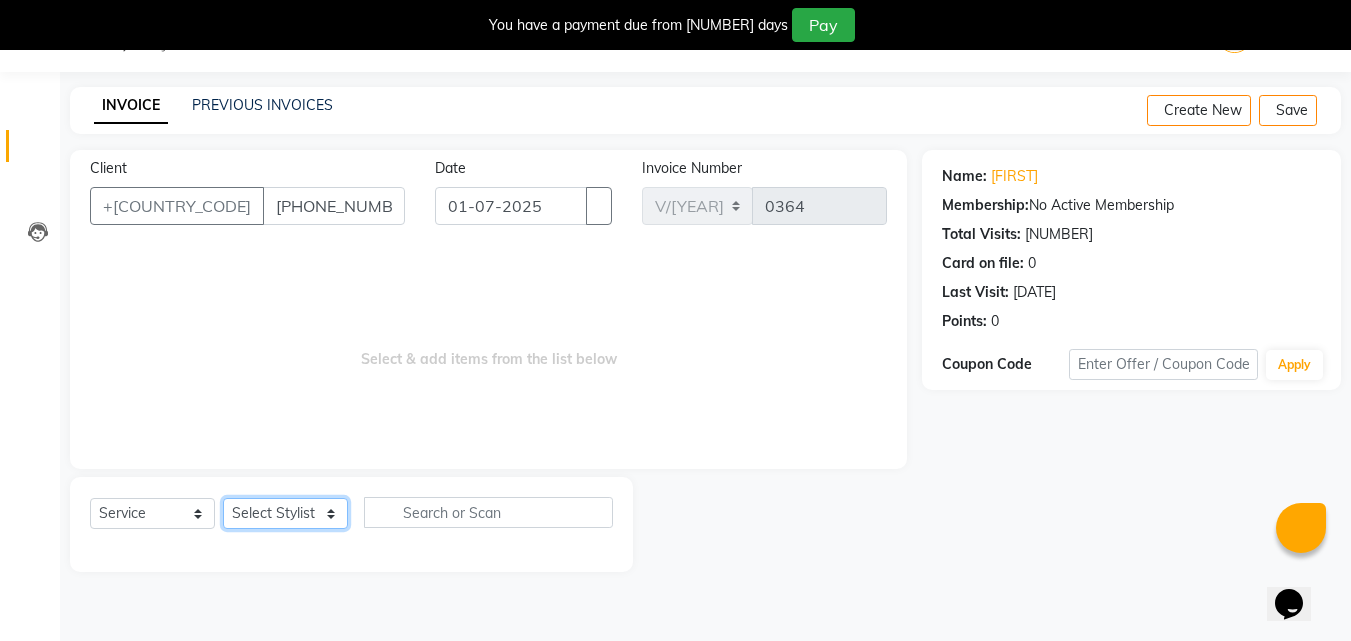 select on "[NUMBER]" 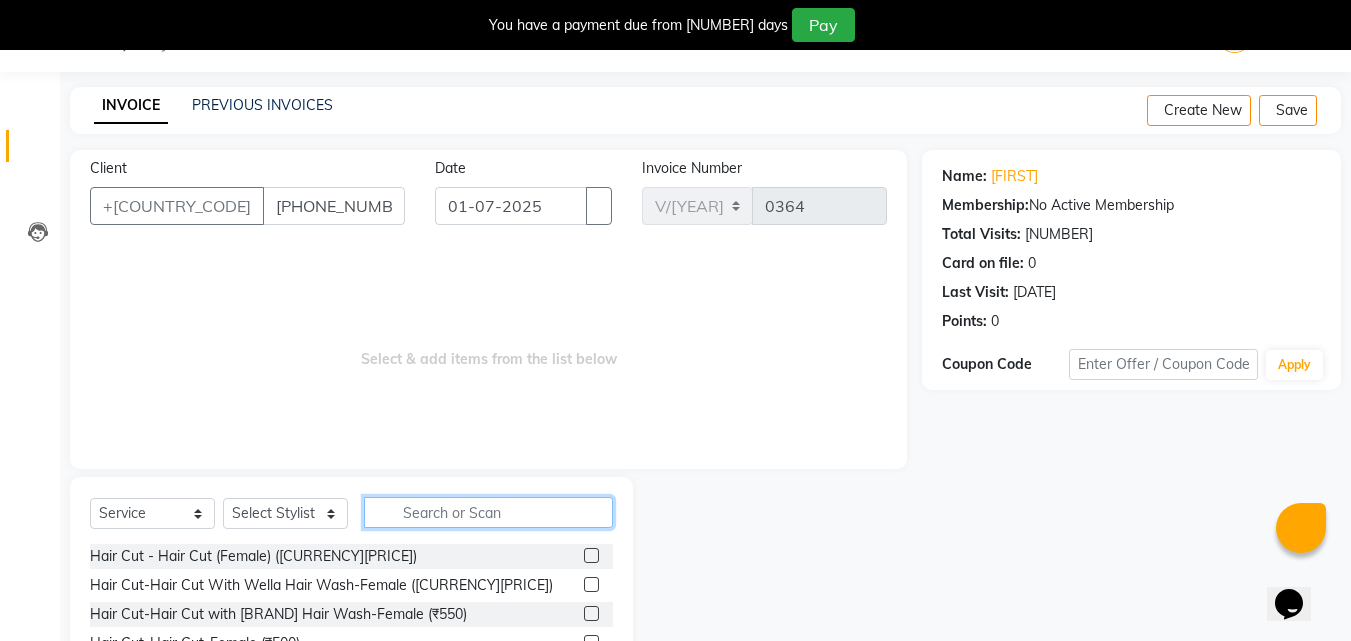 click at bounding box center [488, 512] 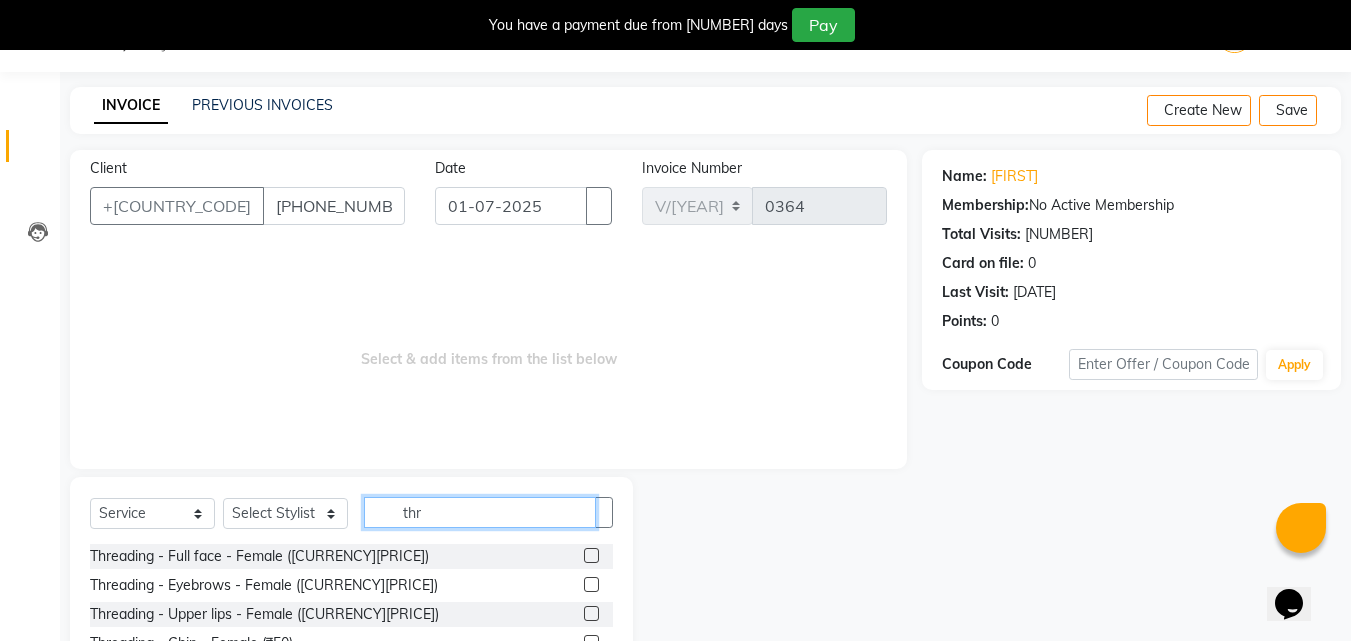 type on "thr" 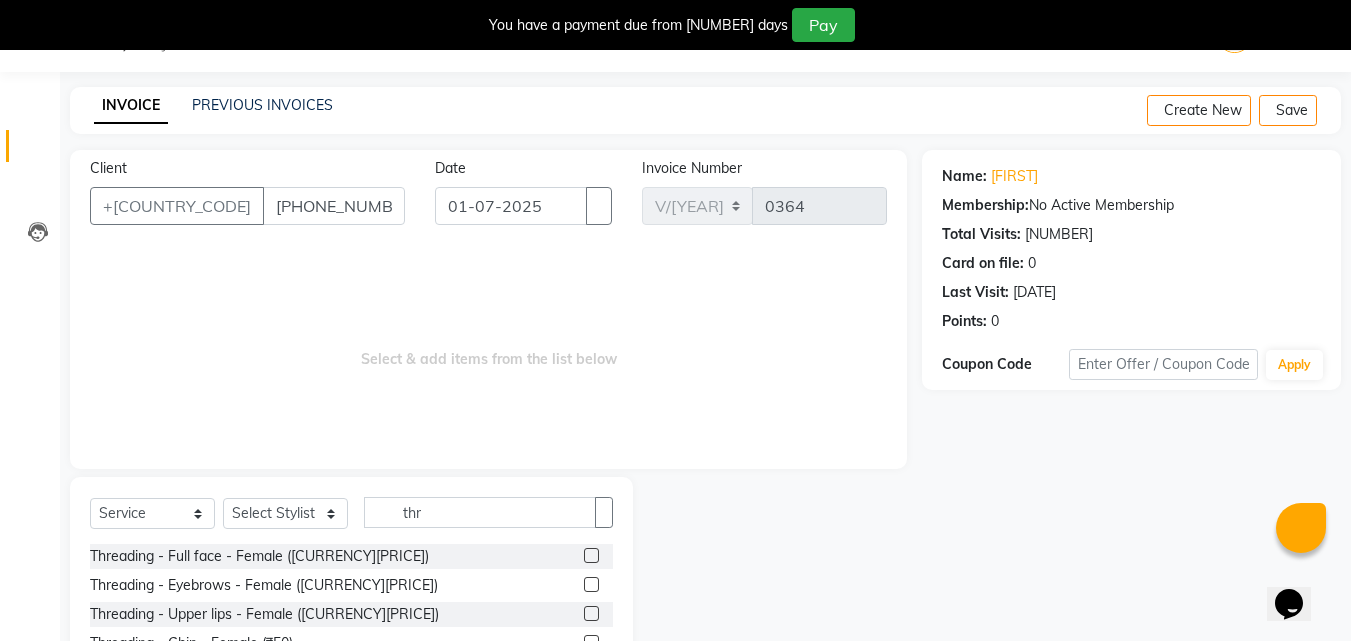 click at bounding box center (591, 613) 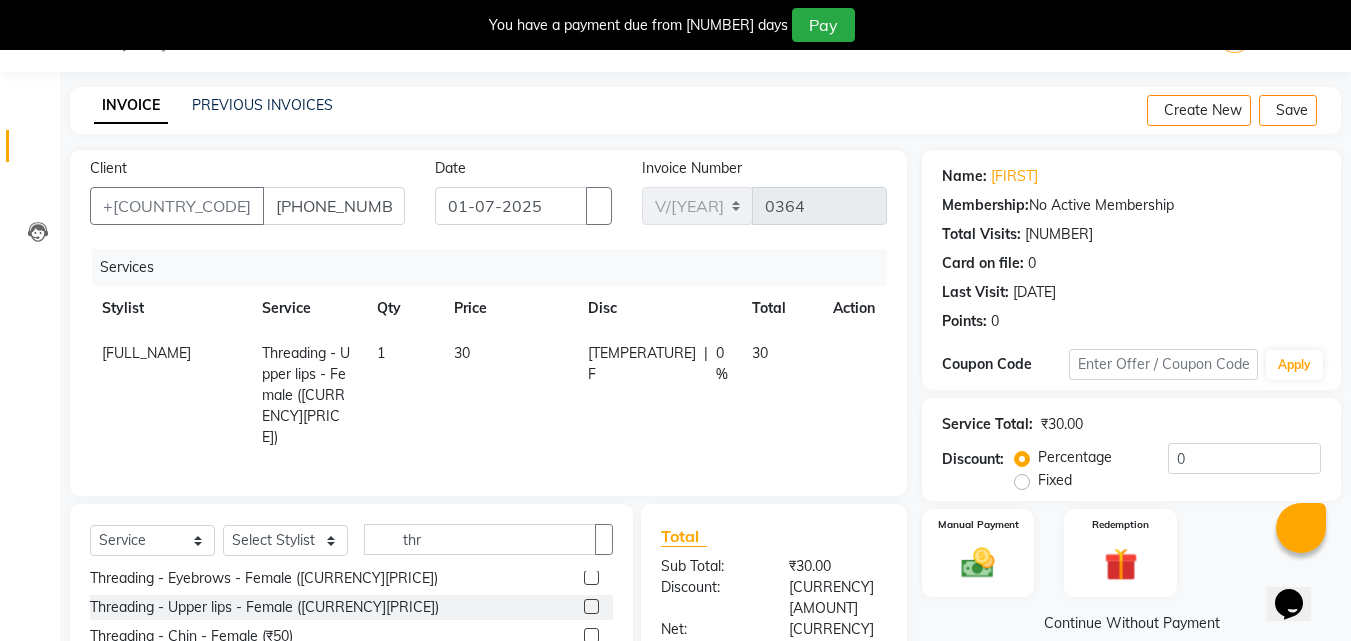 scroll, scrollTop: 61, scrollLeft: 0, axis: vertical 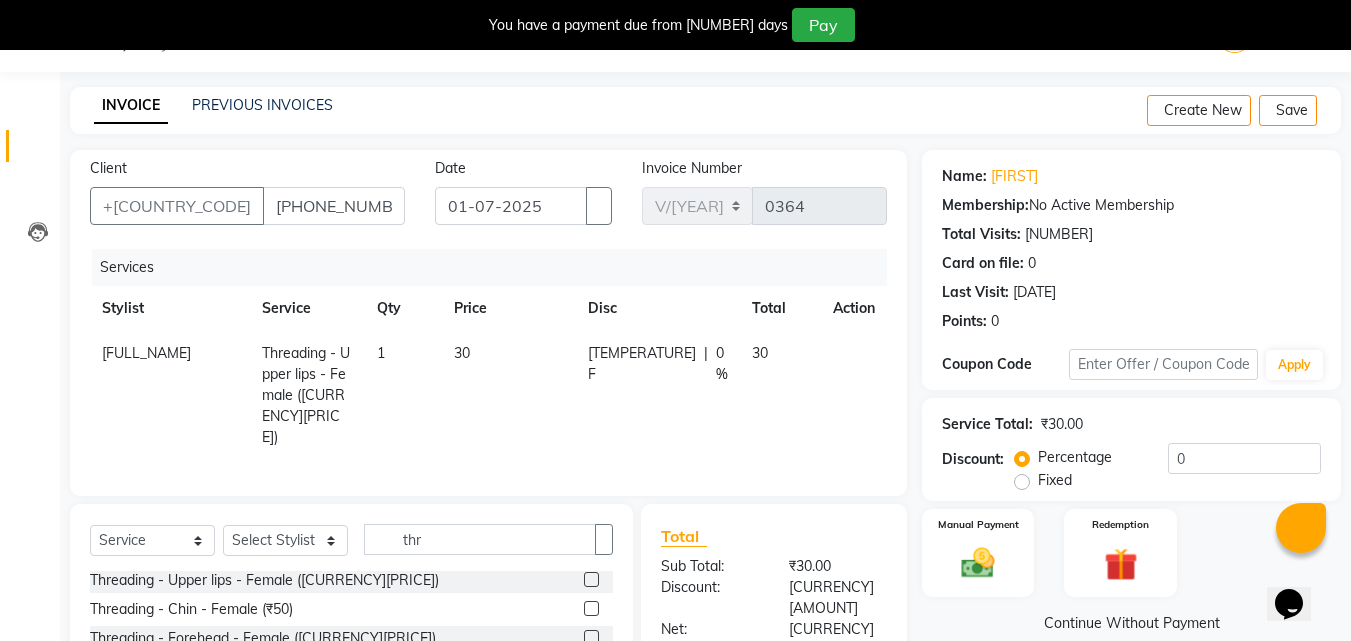 click at bounding box center (591, 608) 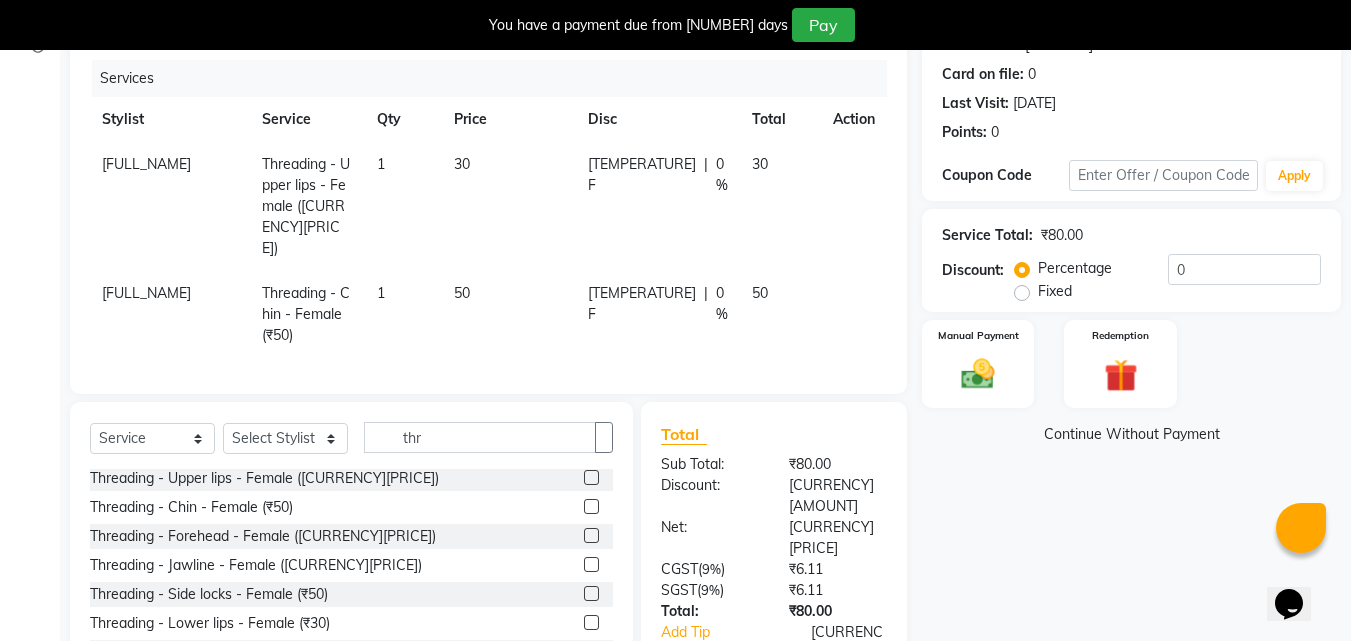 scroll, scrollTop: 283, scrollLeft: 0, axis: vertical 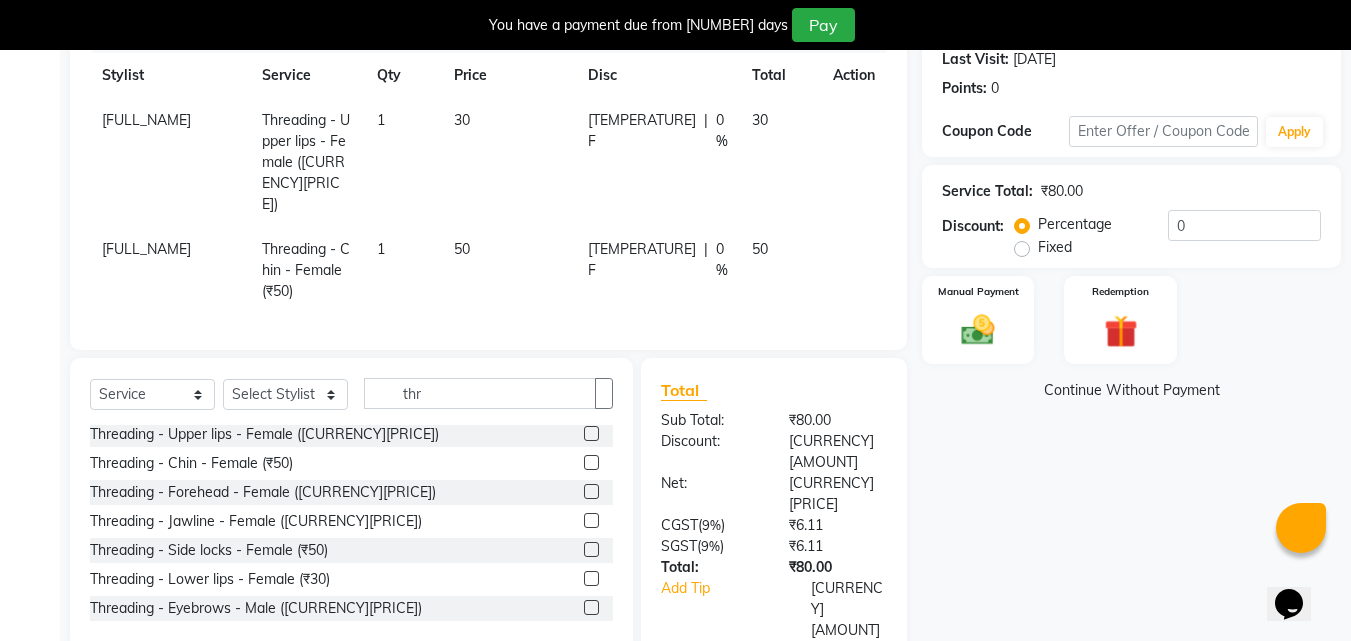 click at bounding box center (591, 549) 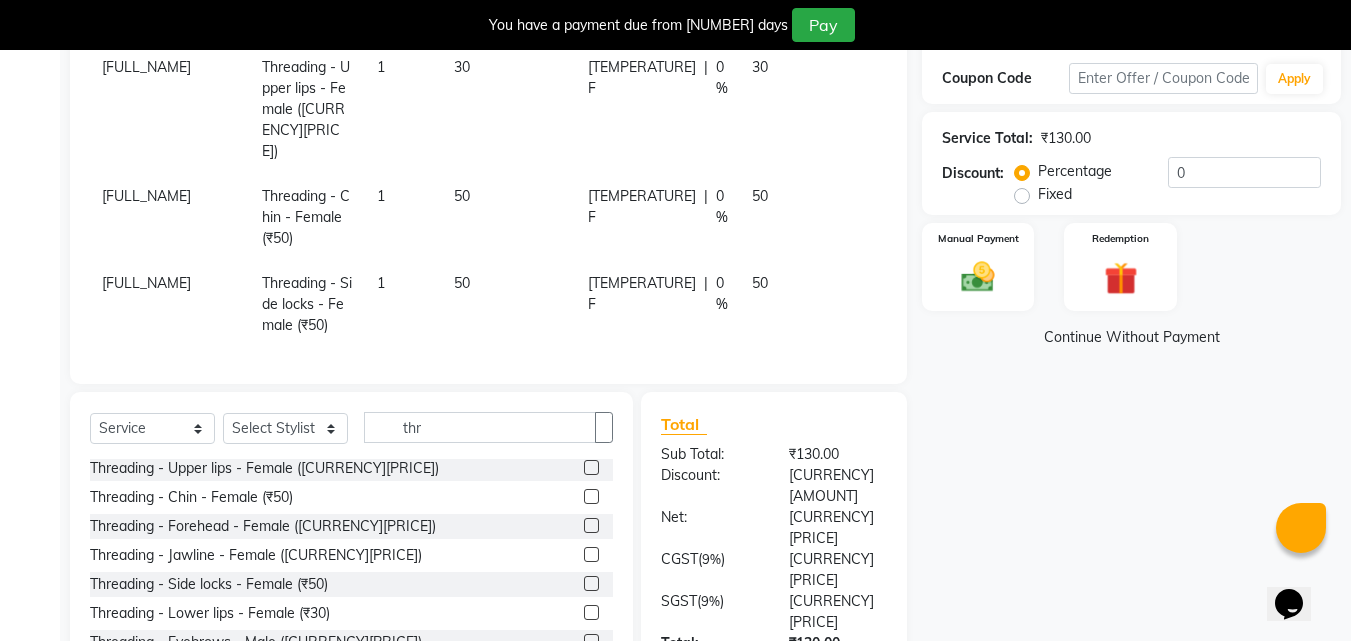 scroll, scrollTop: 384, scrollLeft: 0, axis: vertical 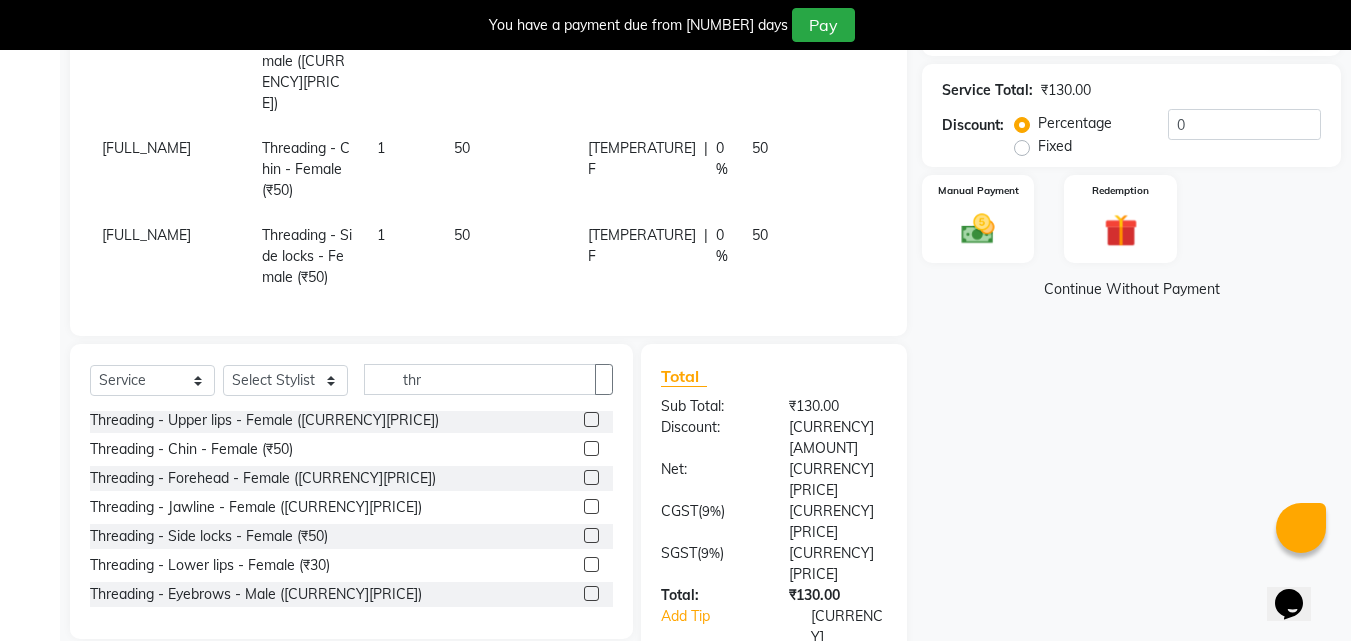 click at bounding box center [591, 564] 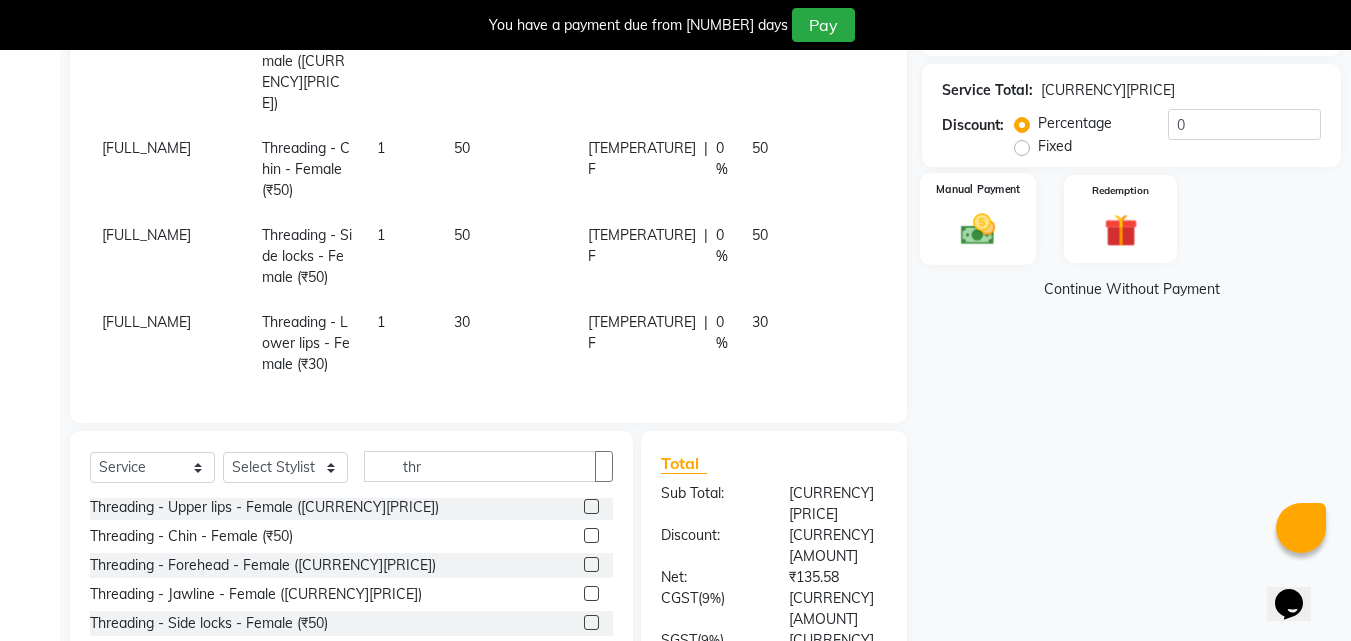 click at bounding box center (978, 229) 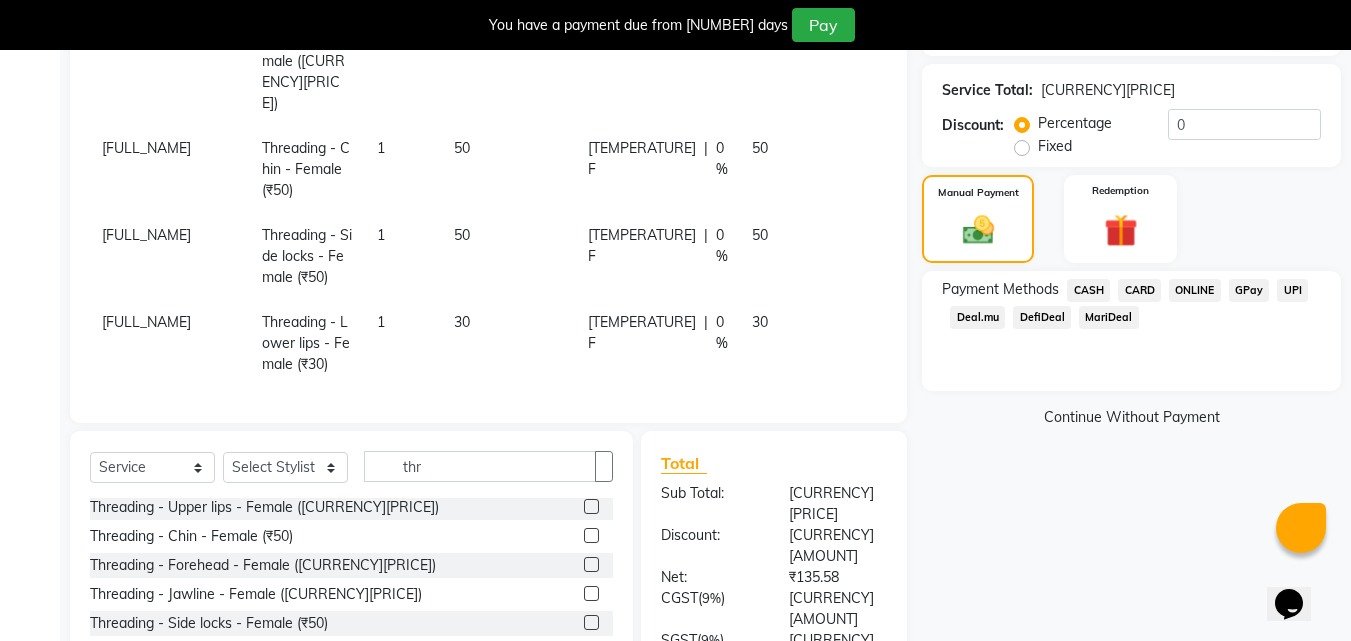 click on "ONLINE" at bounding box center [1088, 290] 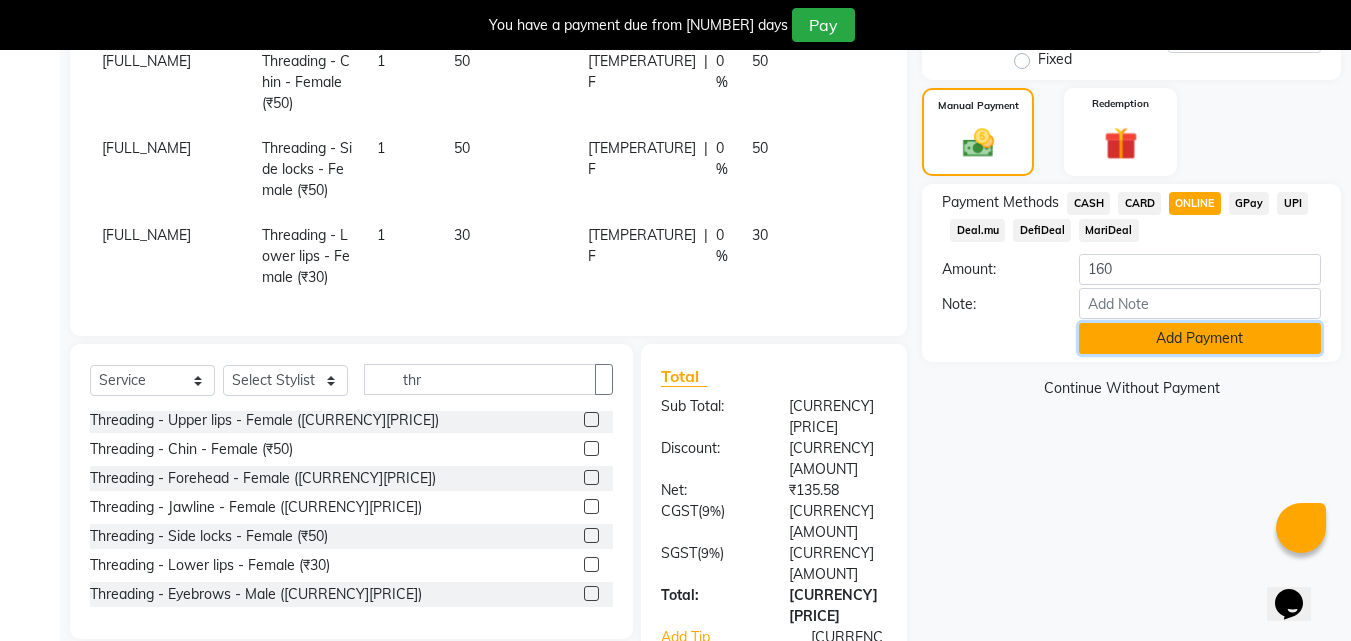 click on "Add Payment" at bounding box center (1200, 338) 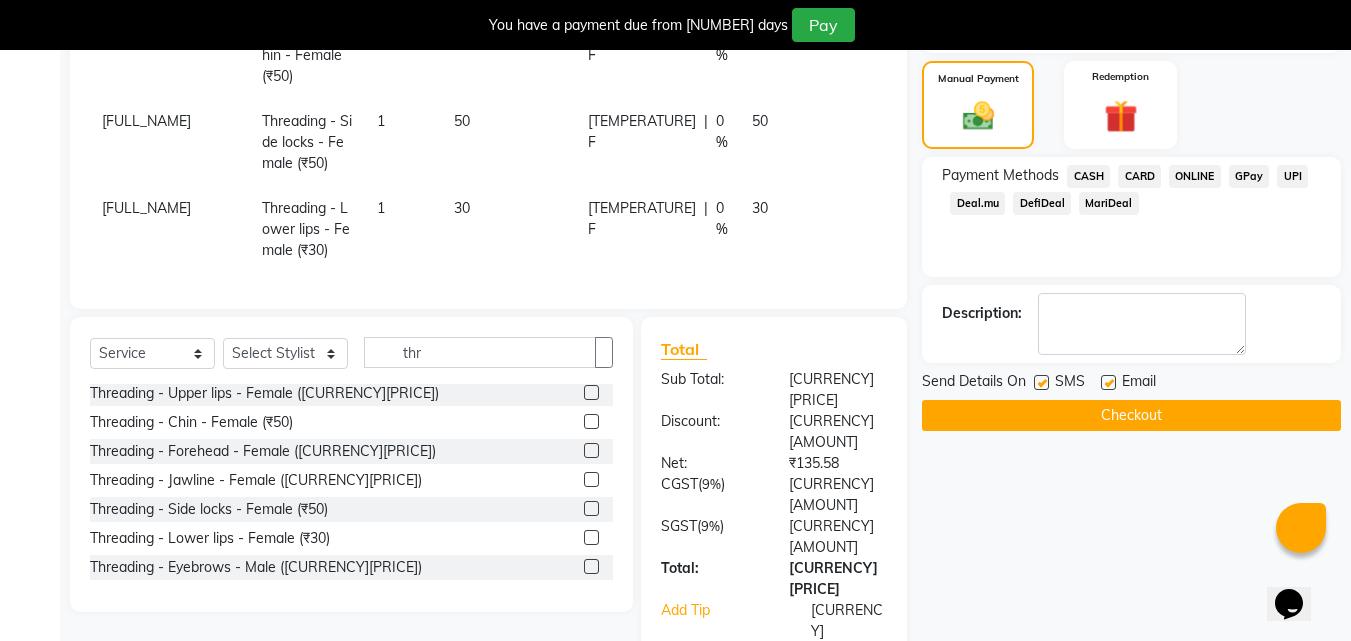 scroll, scrollTop: 512, scrollLeft: 0, axis: vertical 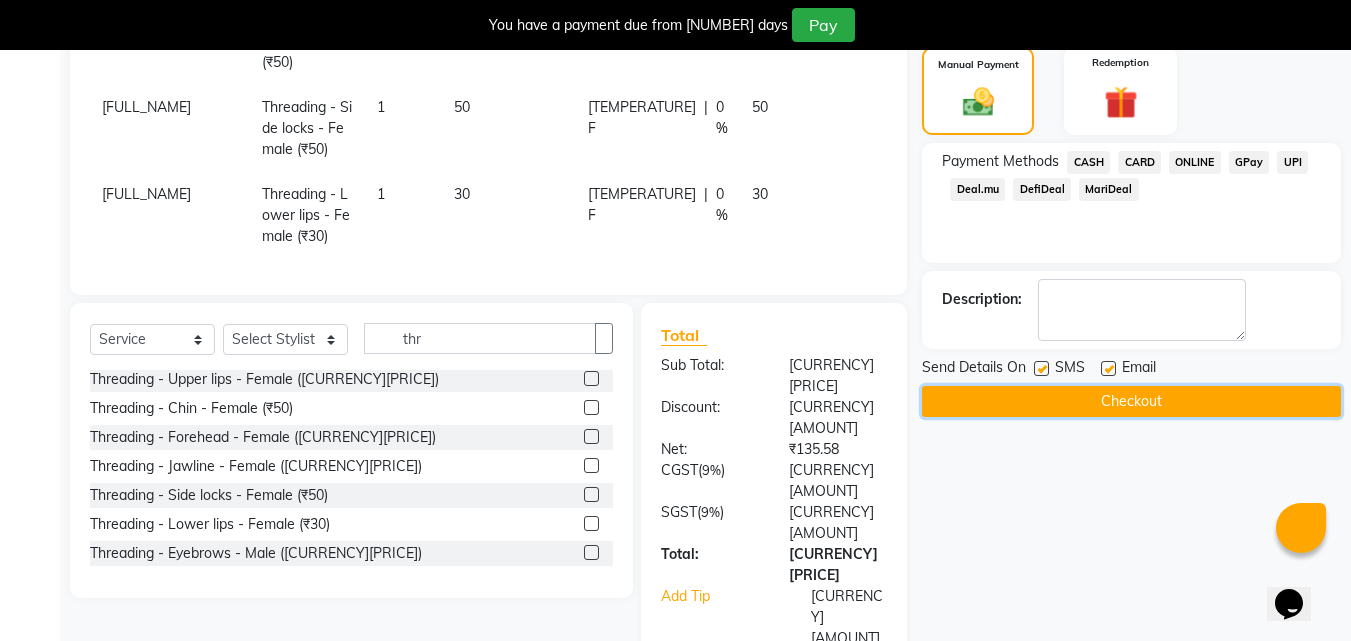 click on "Checkout" at bounding box center (1131, 401) 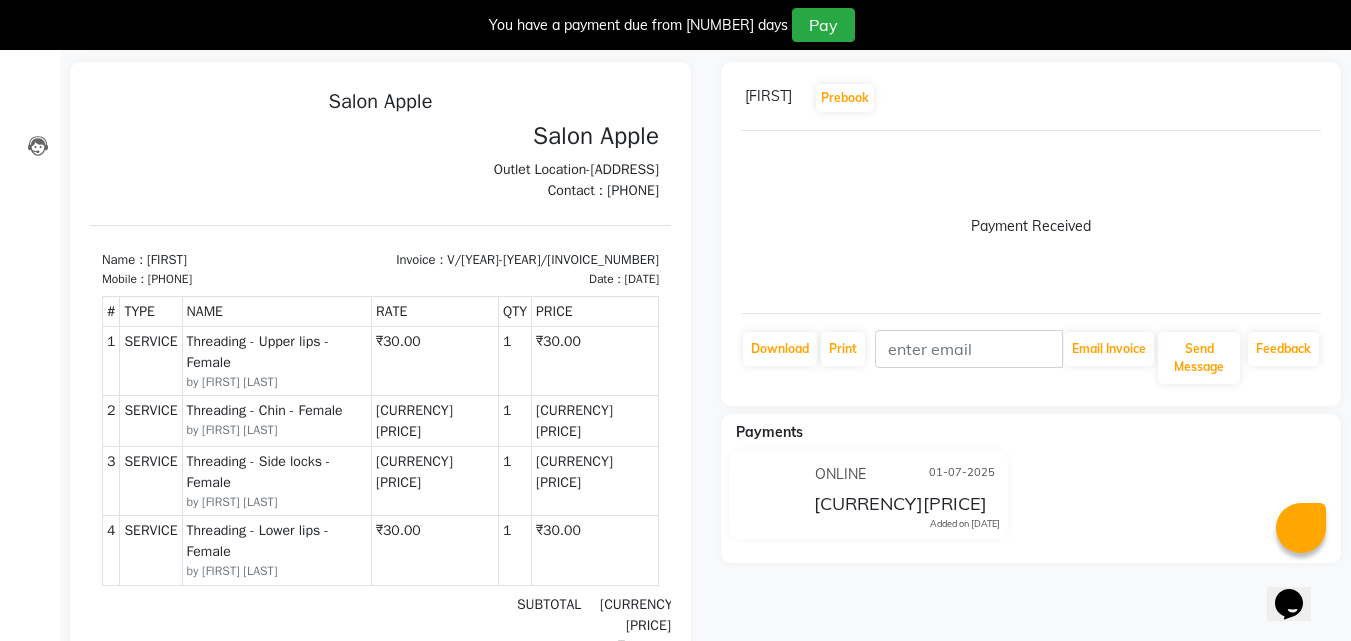 scroll, scrollTop: 0, scrollLeft: 0, axis: both 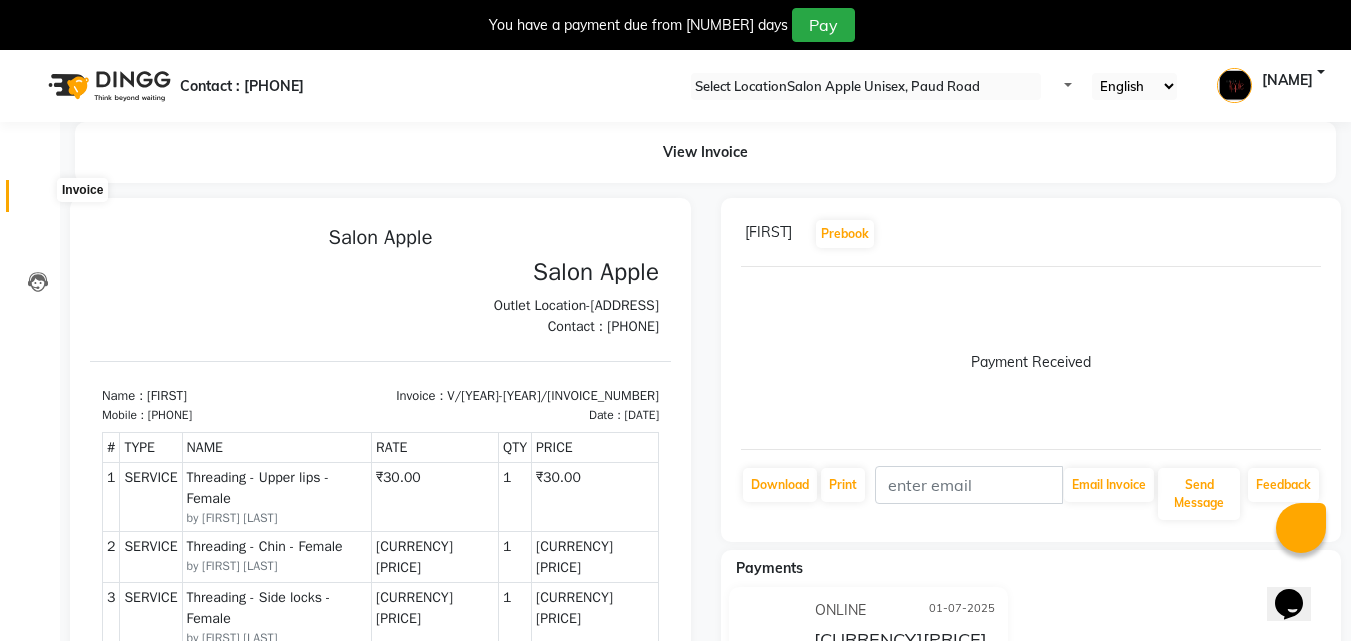 click at bounding box center [38, 201] 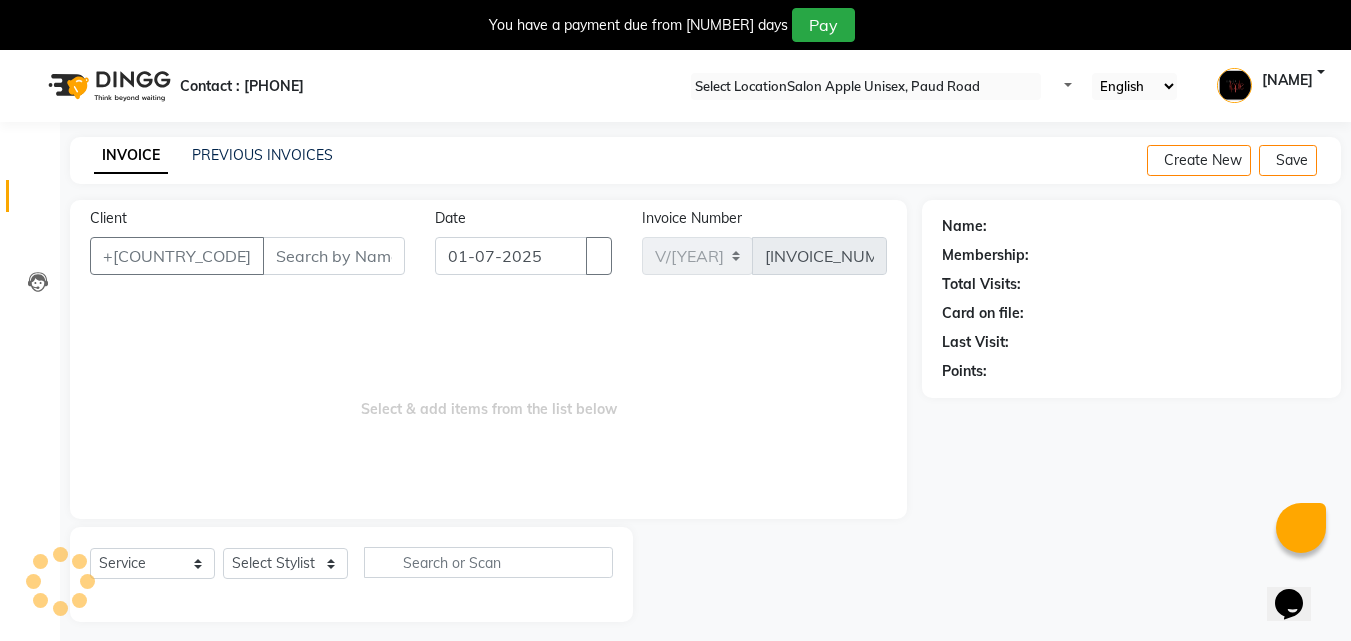 scroll, scrollTop: 50, scrollLeft: 0, axis: vertical 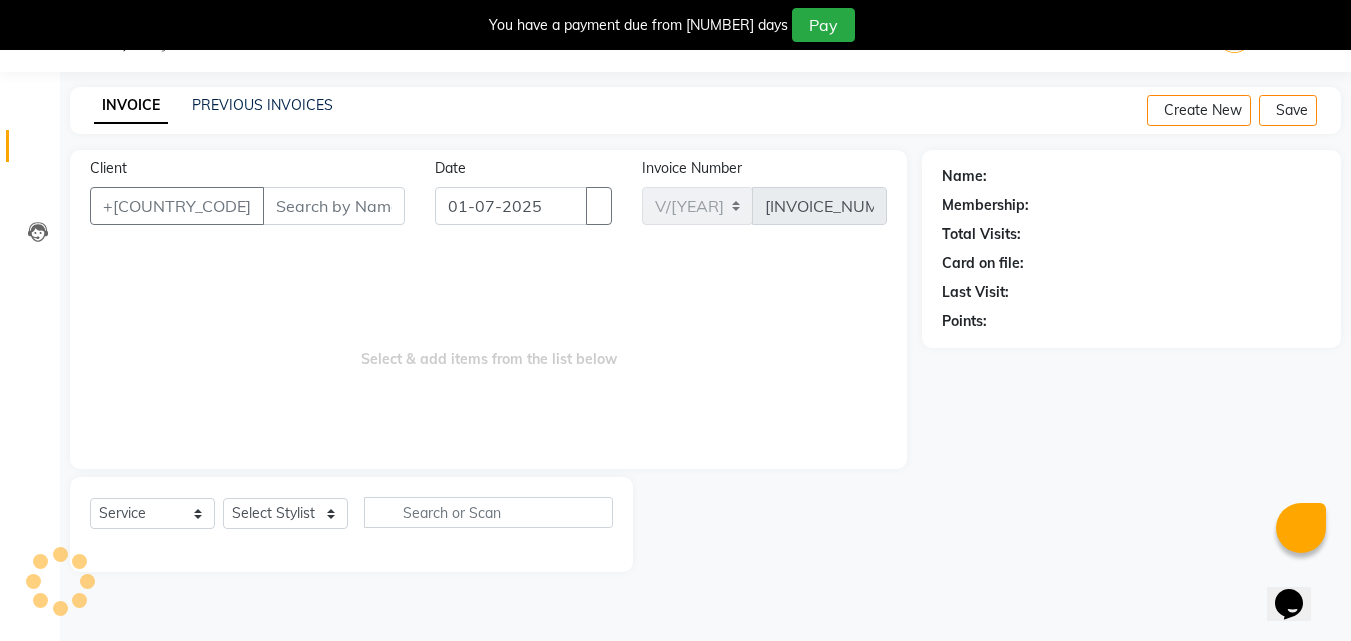 click on "Client" at bounding box center (334, 206) 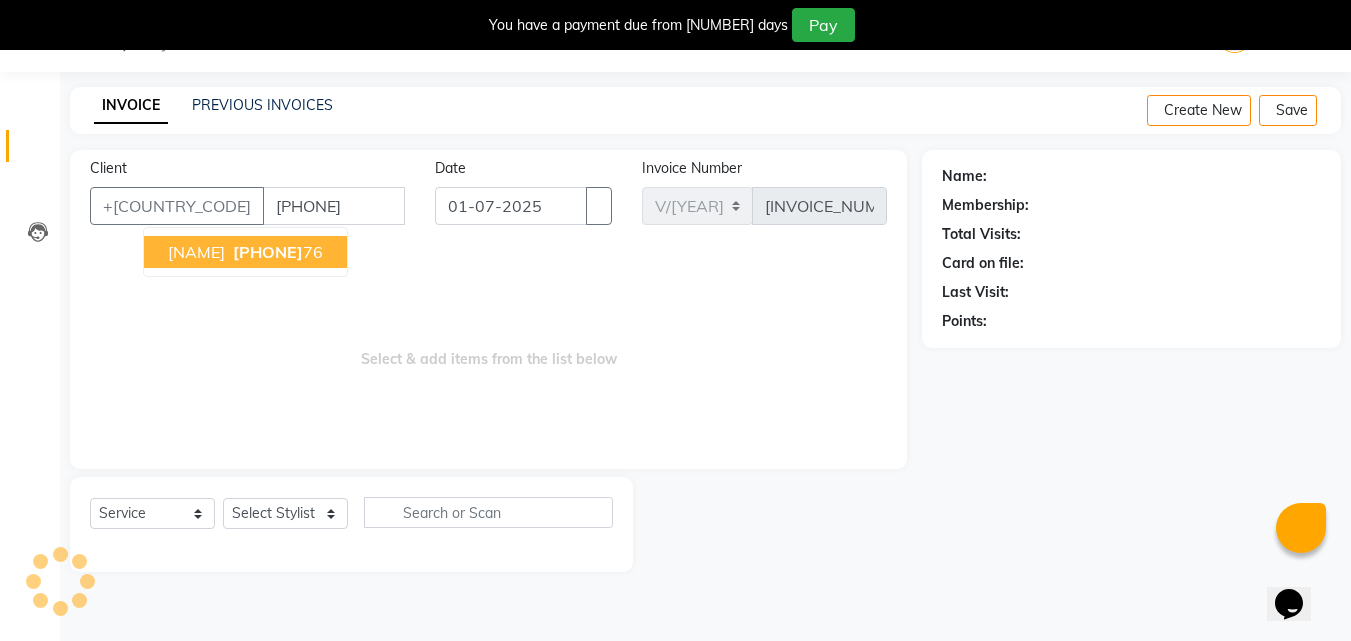type on "[PHONE]" 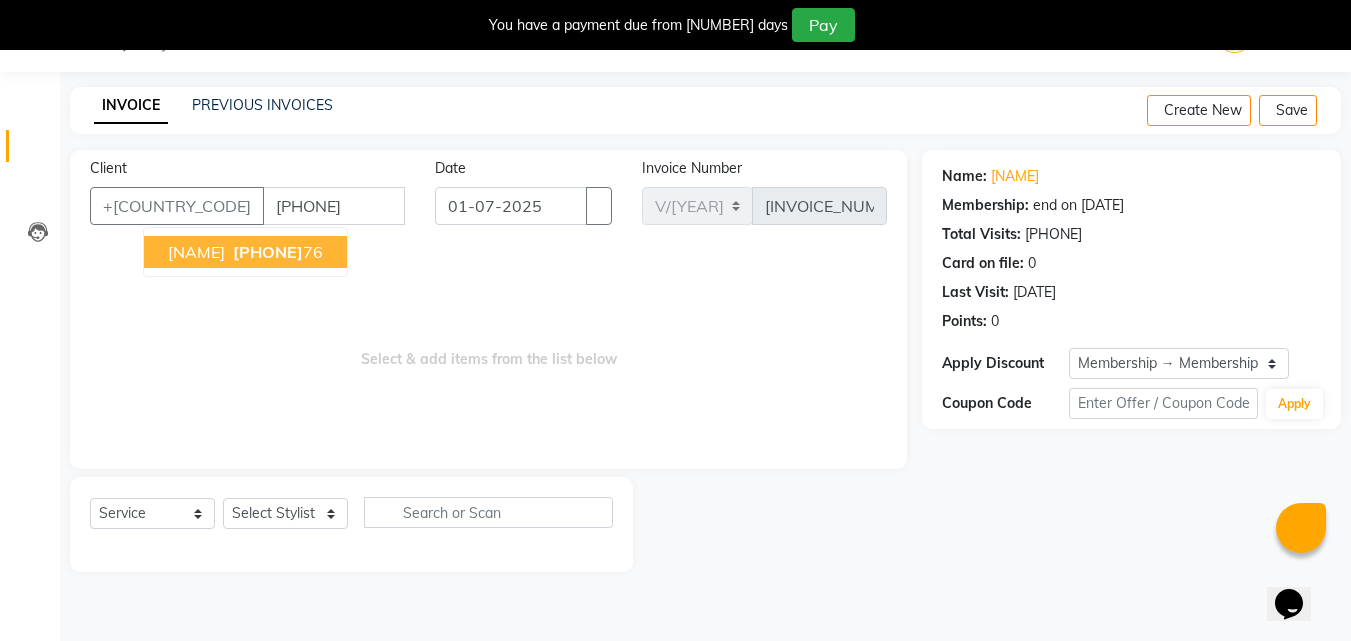 click on "[NAME]" at bounding box center [196, 252] 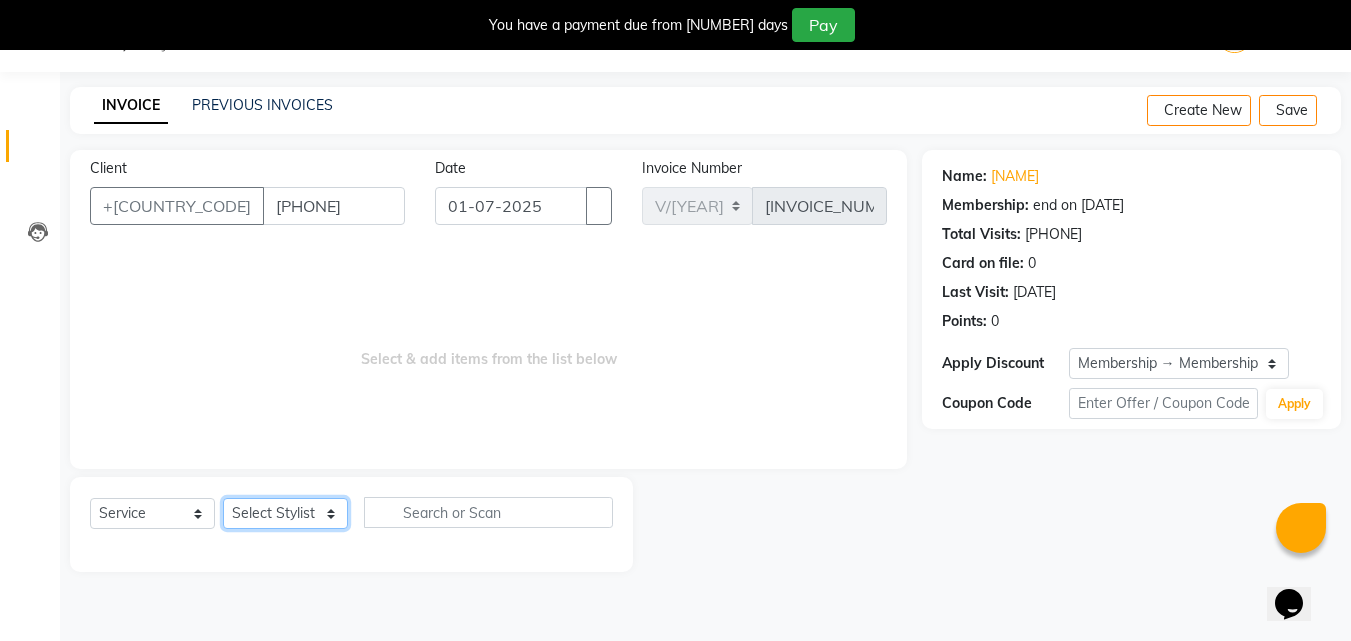 click on "Select Stylist [NAME] [NAME] [NAME] [NAME] [NAME] [NAME] [NAME]" at bounding box center (285, 513) 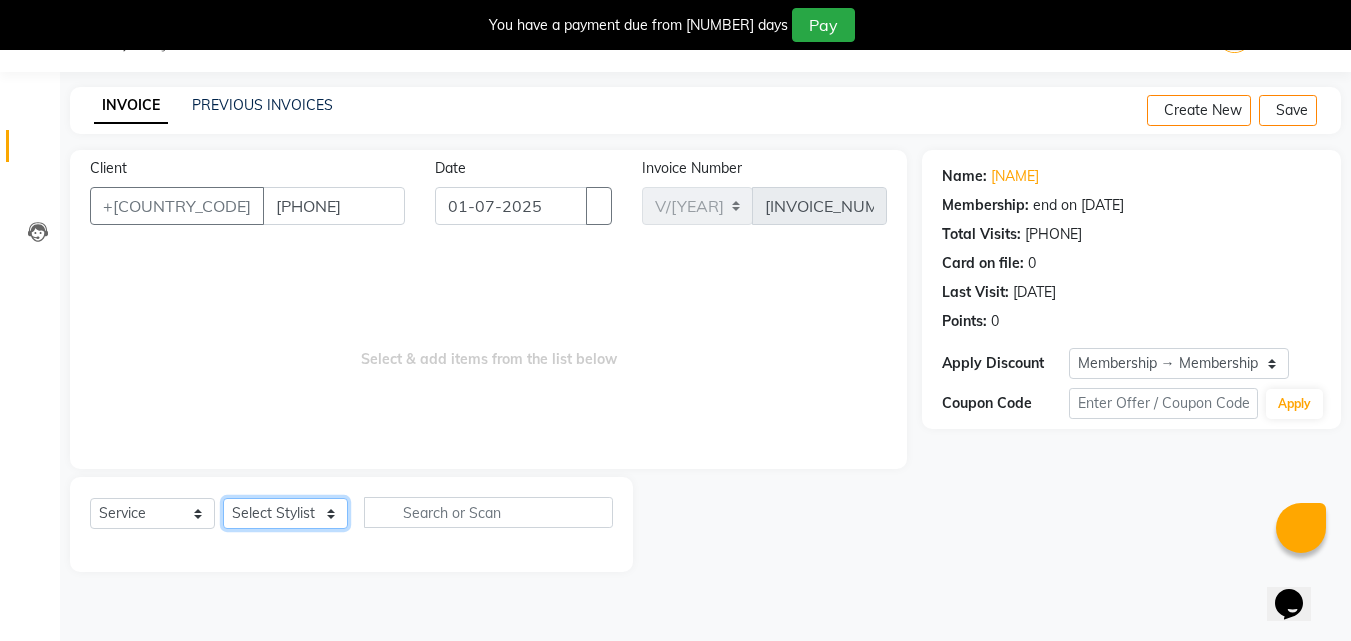 select on "[NUMBER]" 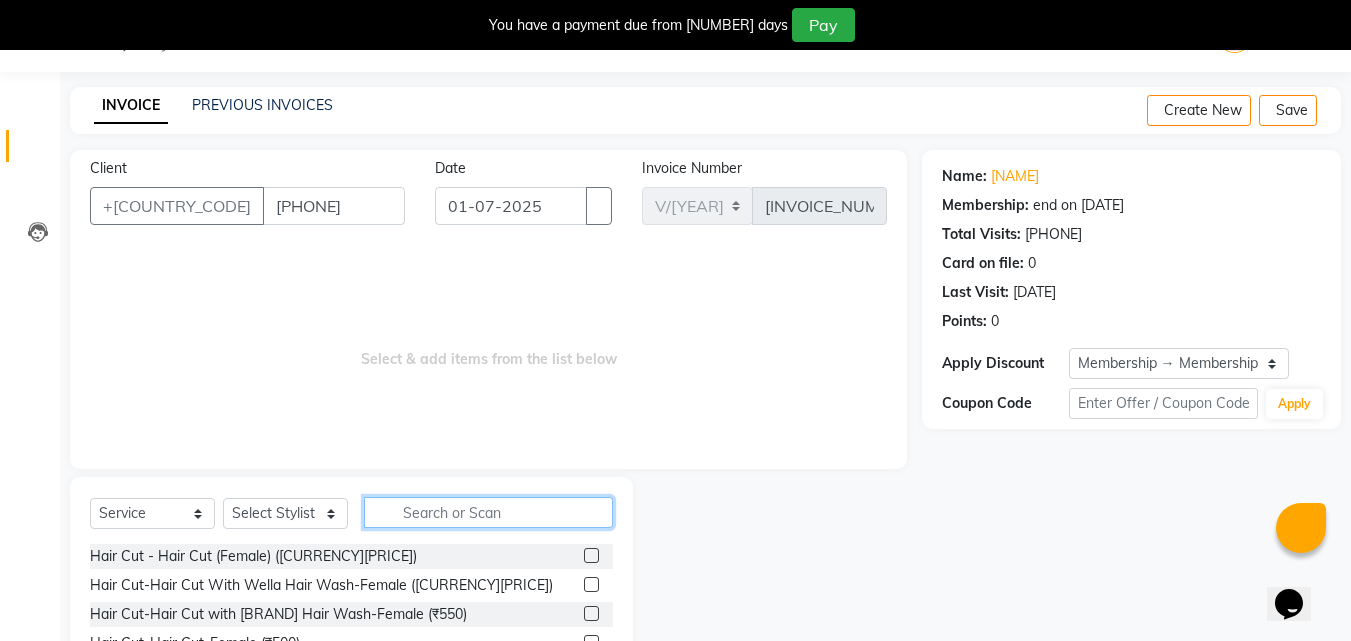 click at bounding box center [488, 512] 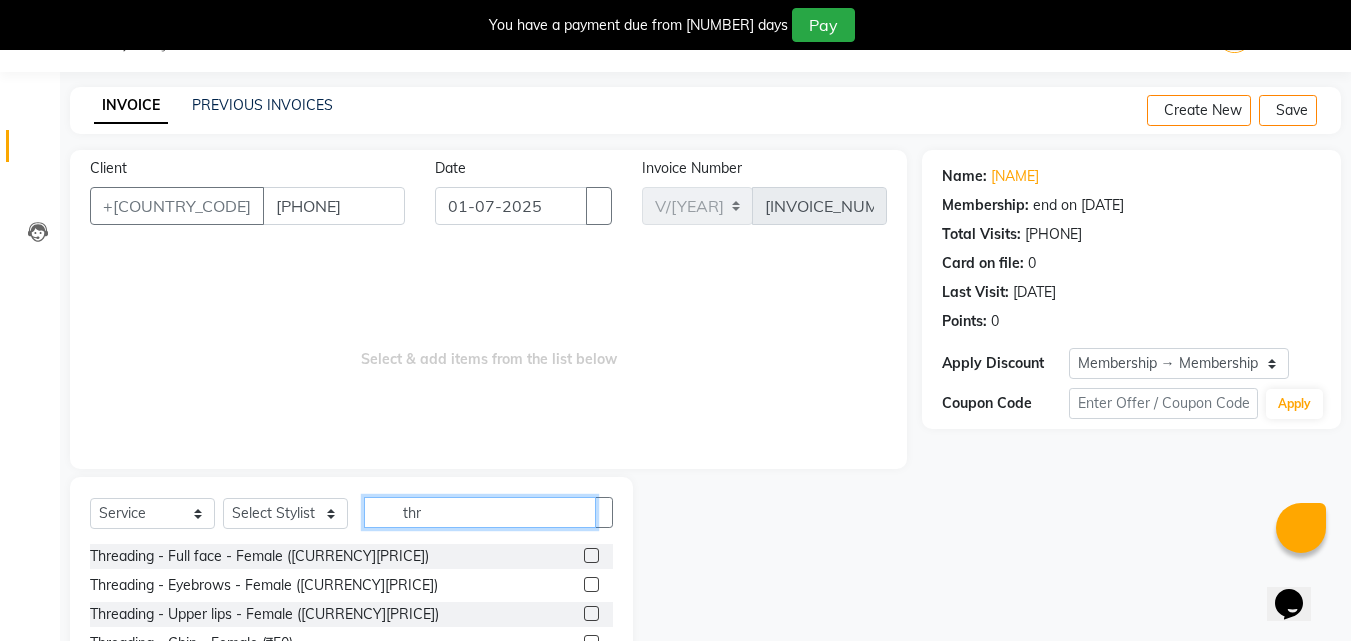 type on "thr" 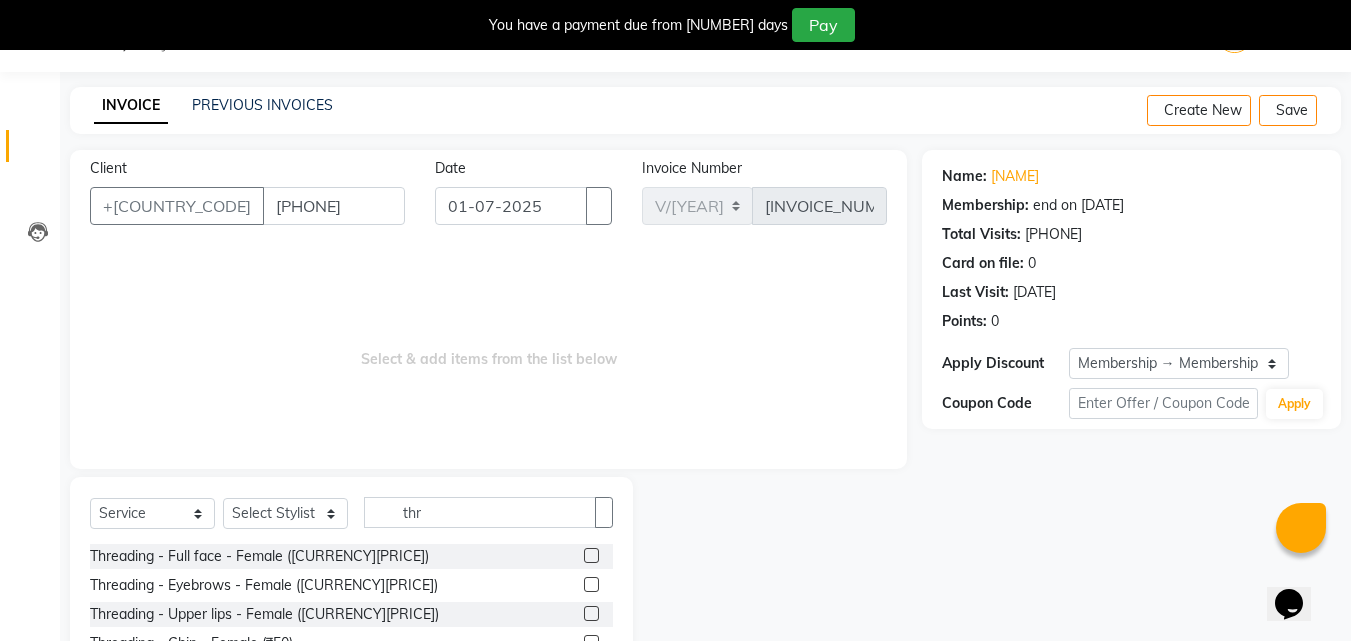 click at bounding box center [591, 584] 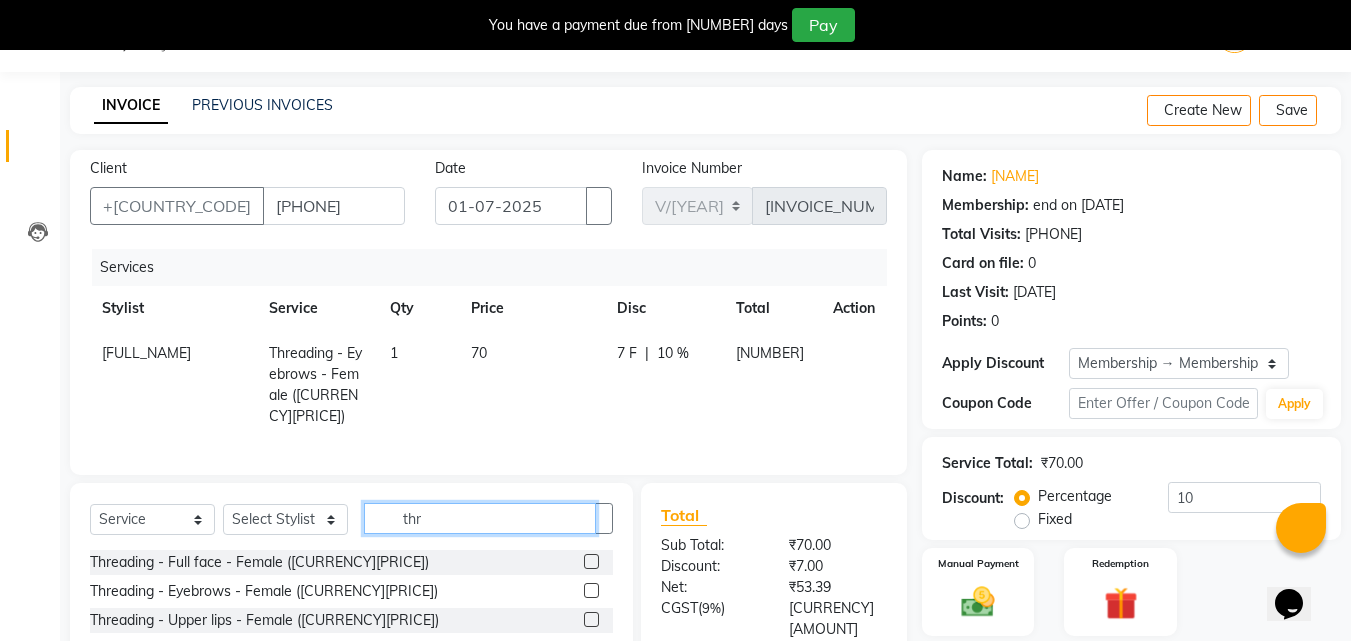 click on "thr" at bounding box center [480, 518] 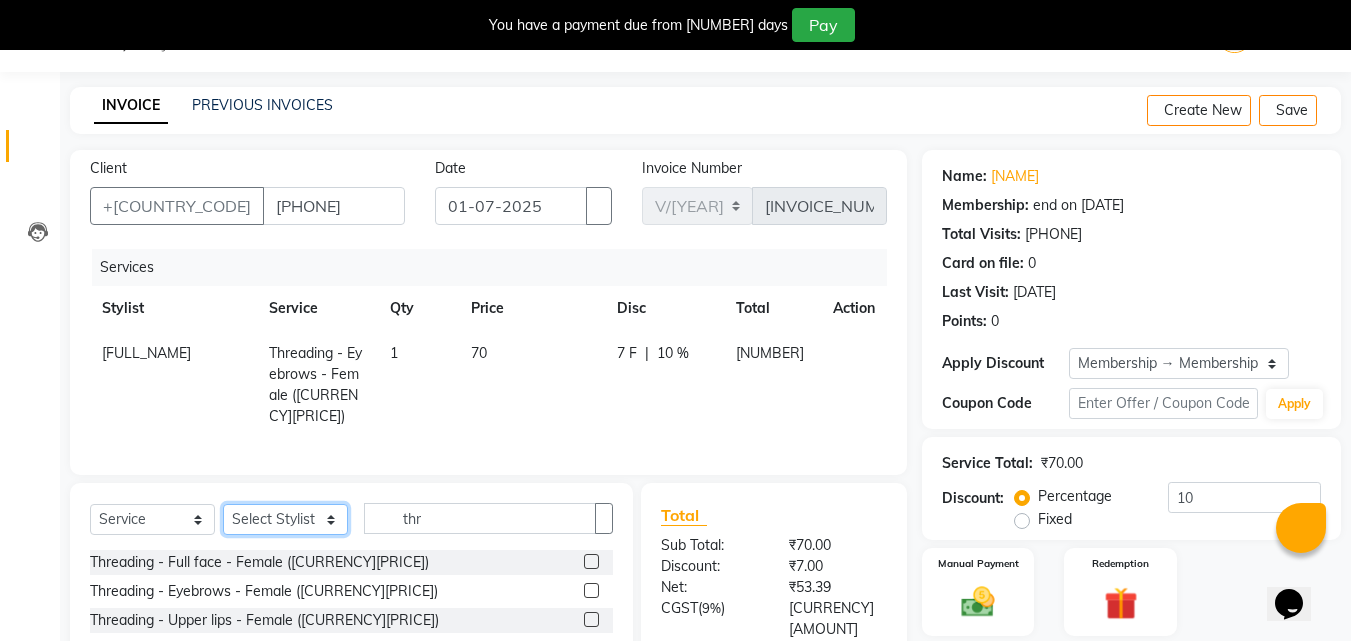 click on "Select Stylist [NAME] [NAME] [NAME] [NAME] [NAME] [NAME] [NAME]" at bounding box center [285, 519] 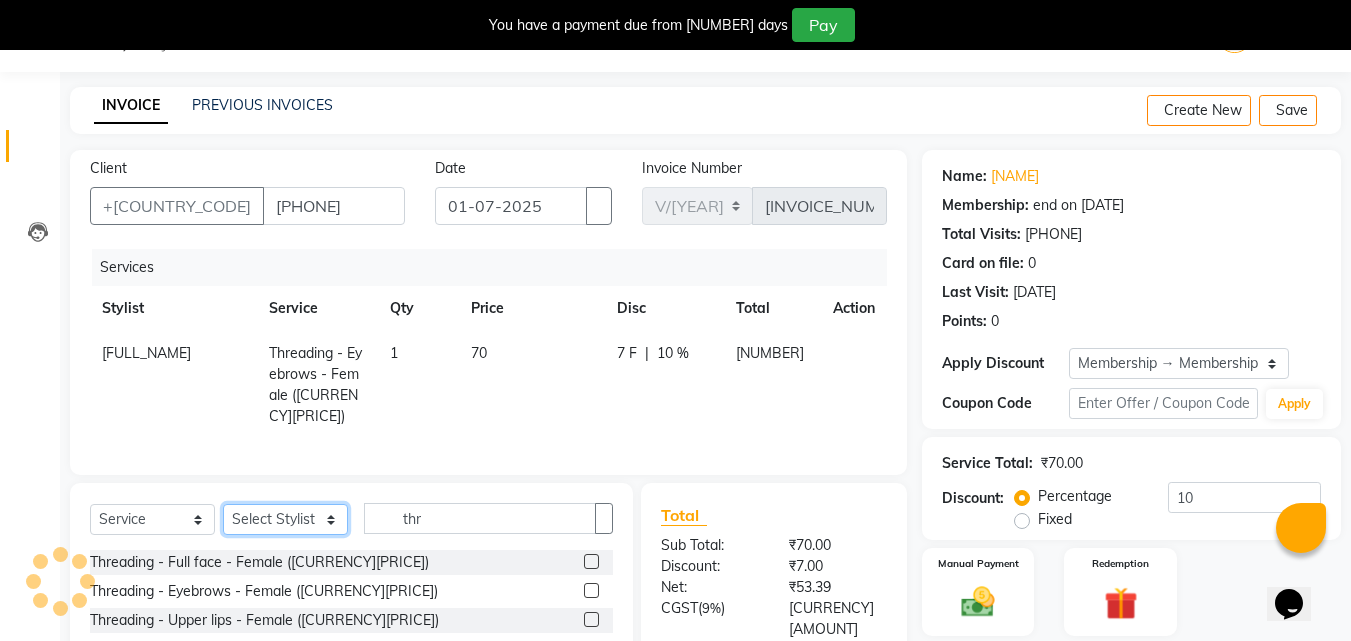 select on "3946" 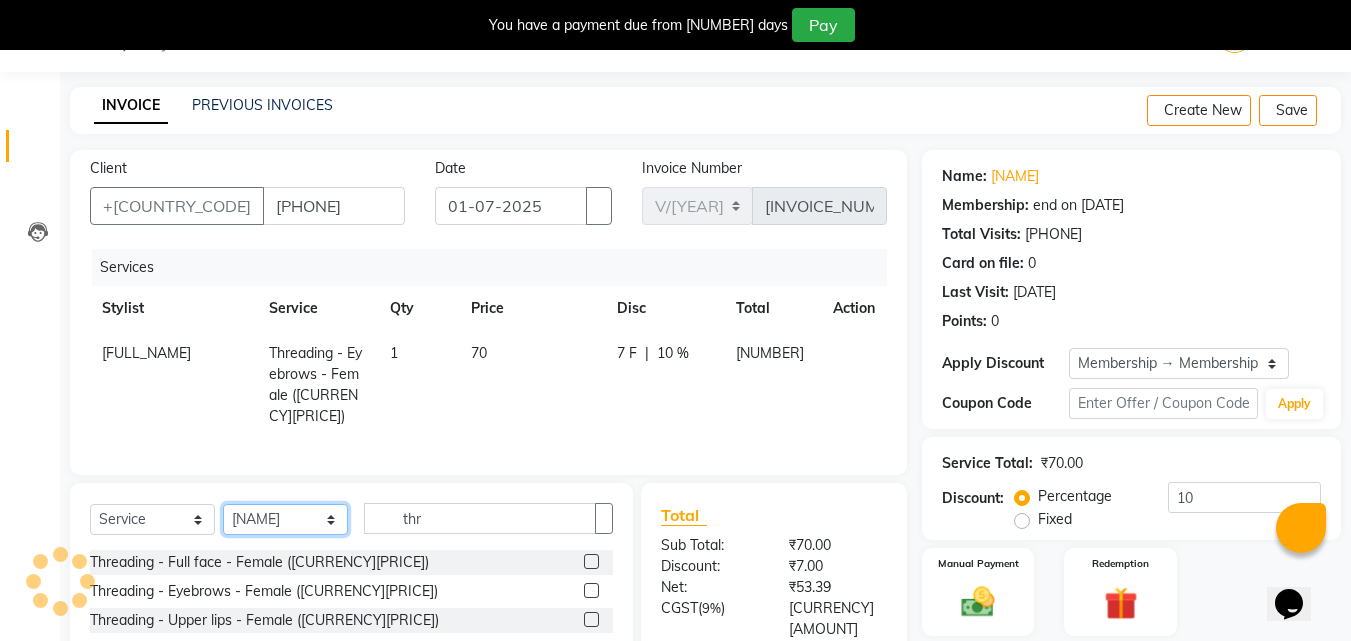 click on "Select Stylist [NAME] [NAME] [NAME] [NAME] [NAME] [NAME] [NAME]" at bounding box center [285, 519] 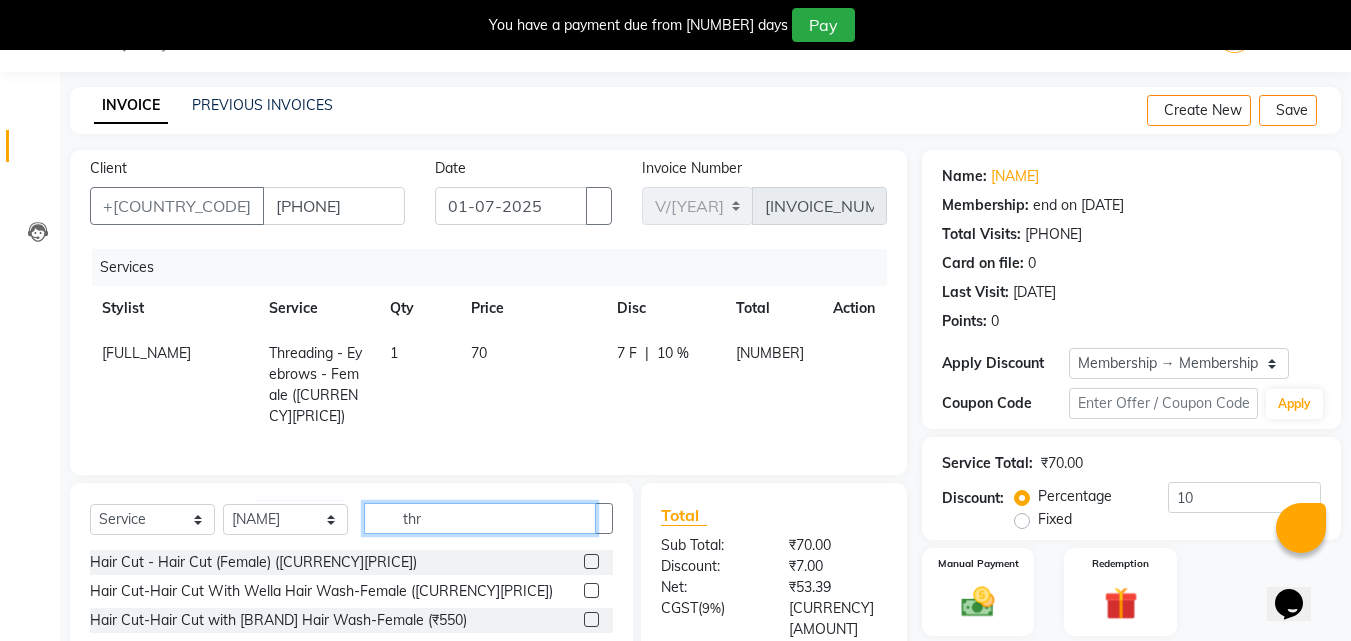 click on "thr" at bounding box center (480, 518) 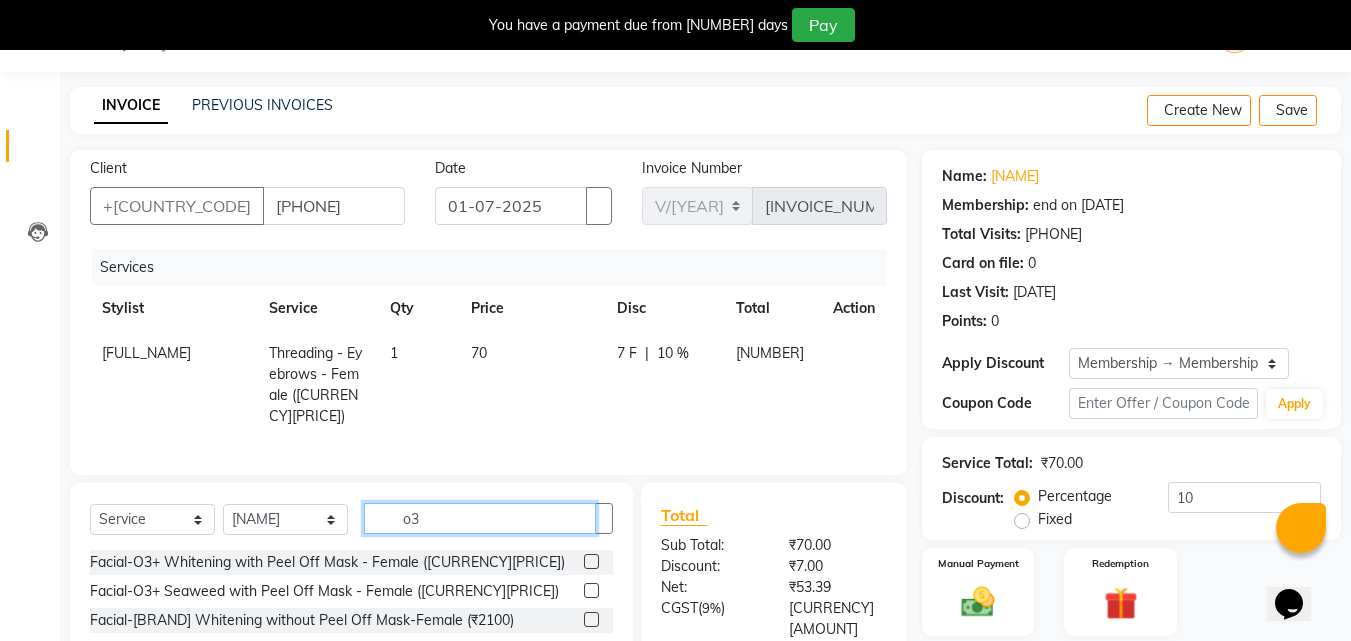 type on "o3" 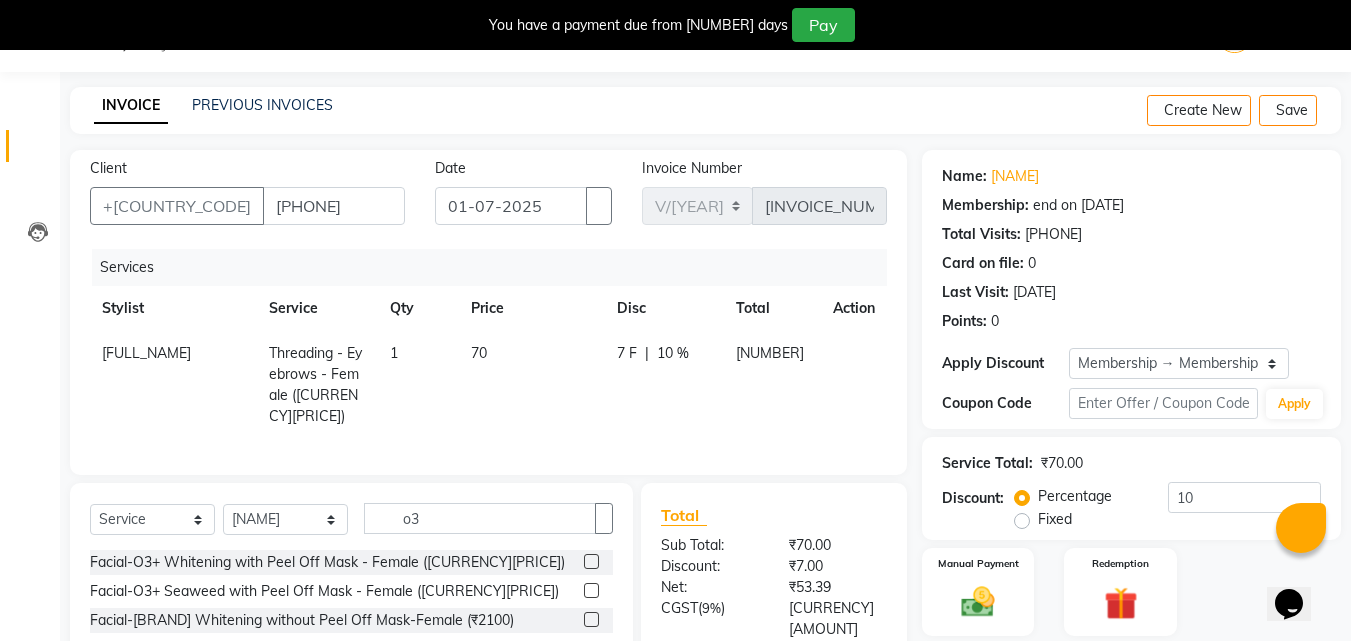 click at bounding box center [591, 561] 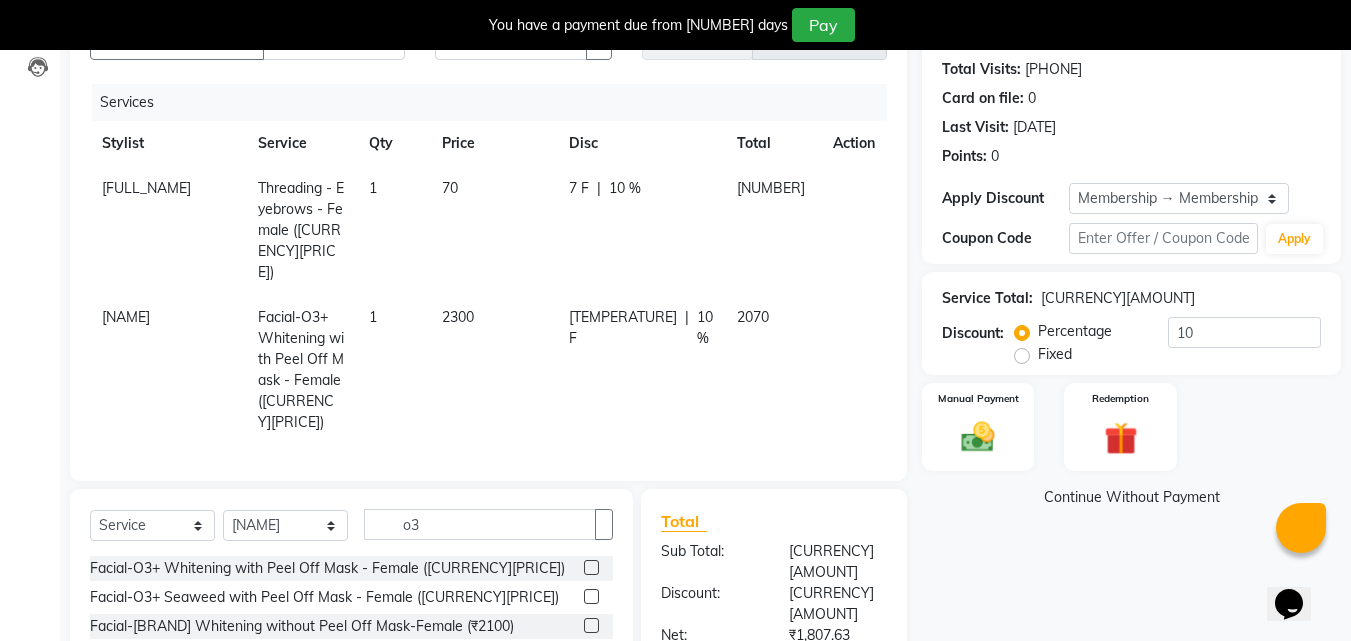 scroll, scrollTop: 283, scrollLeft: 0, axis: vertical 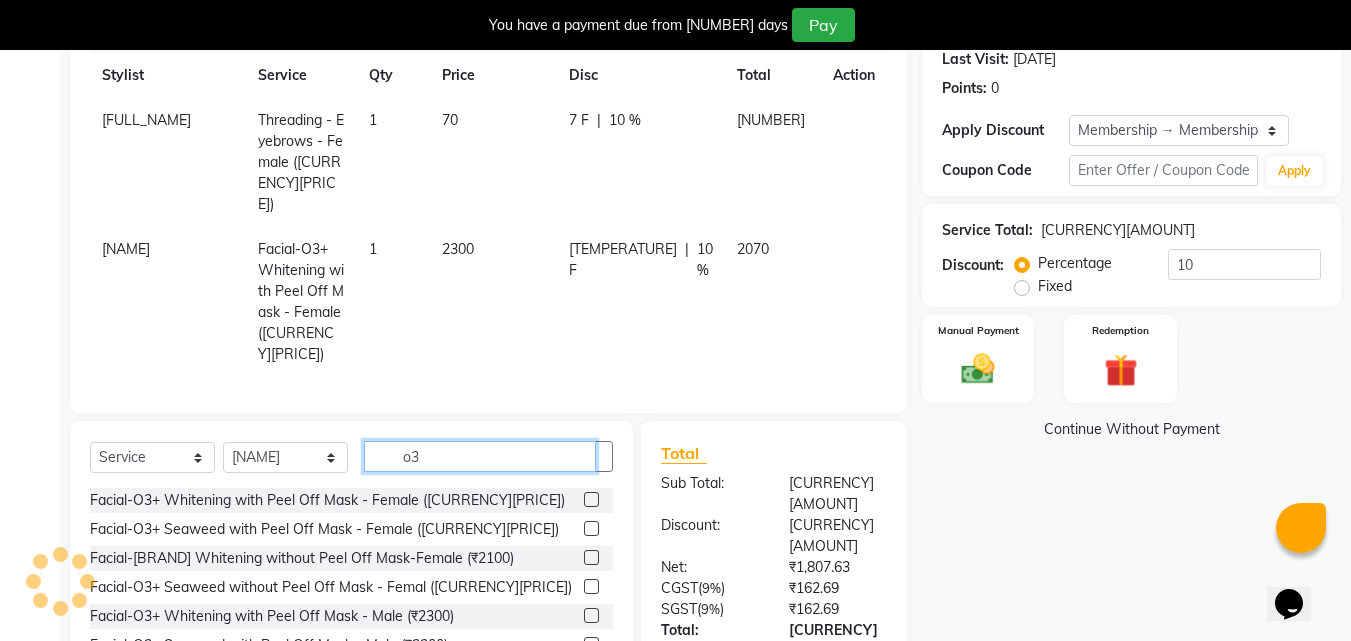 click on "o3" at bounding box center (480, 456) 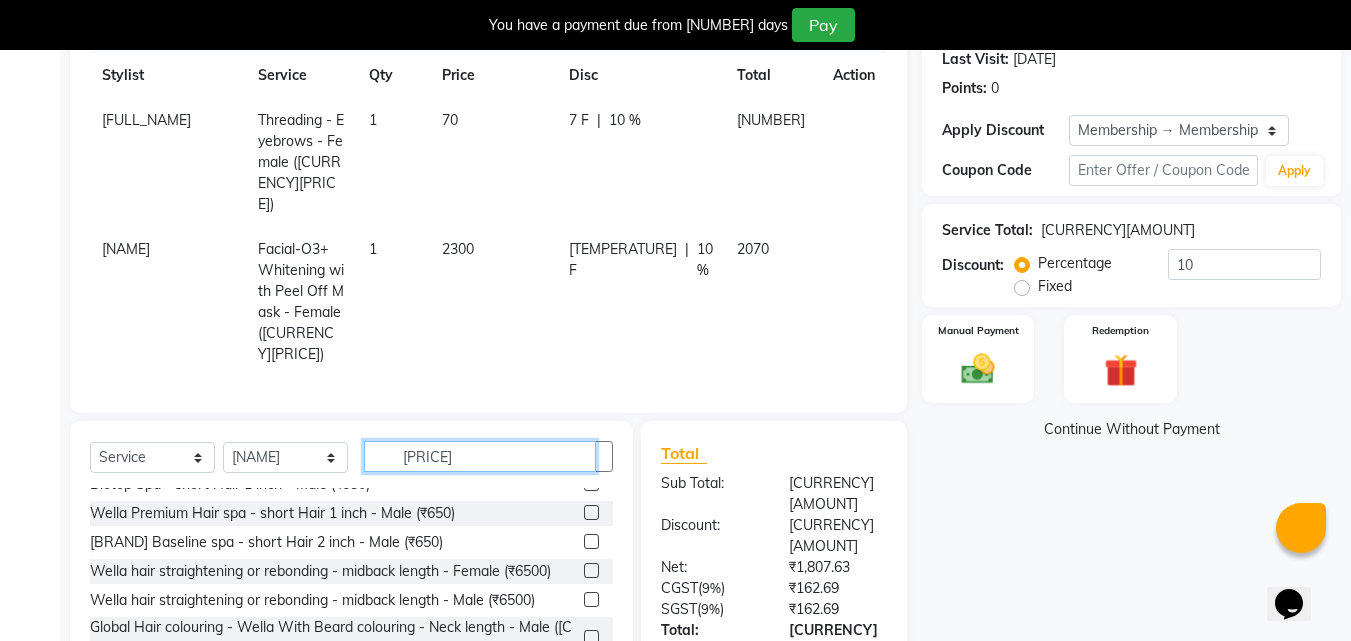 scroll, scrollTop: 339, scrollLeft: 0, axis: vertical 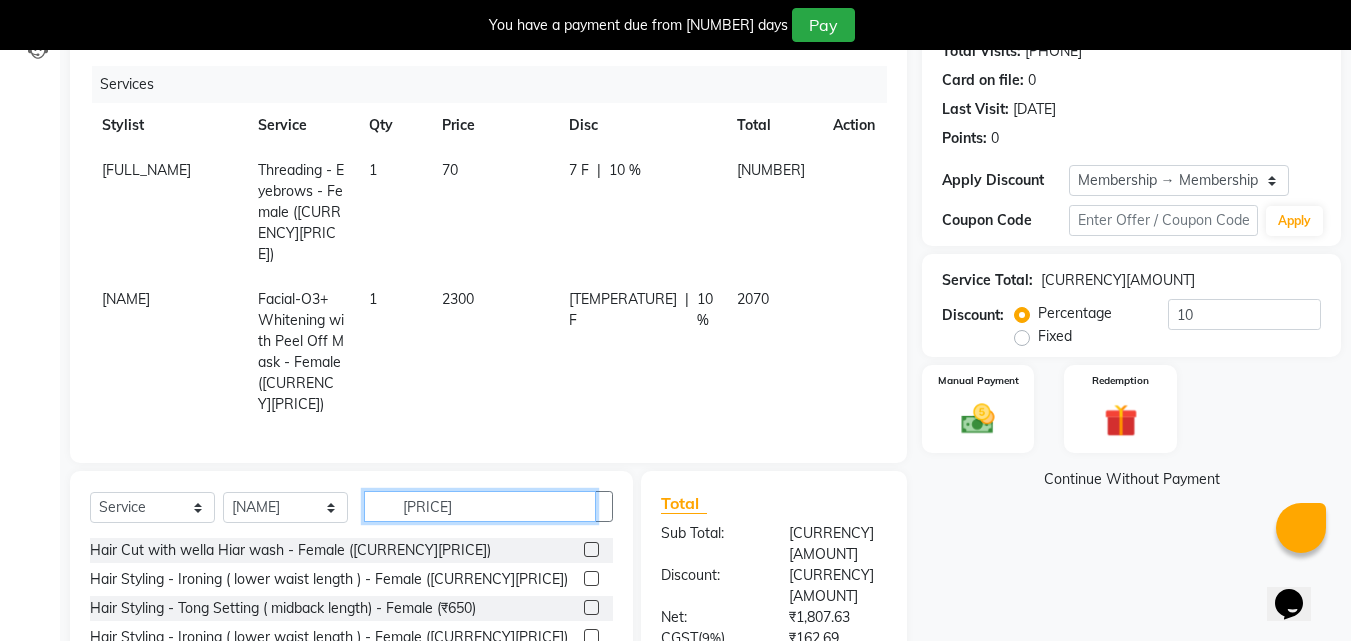 type on "[PRICE]" 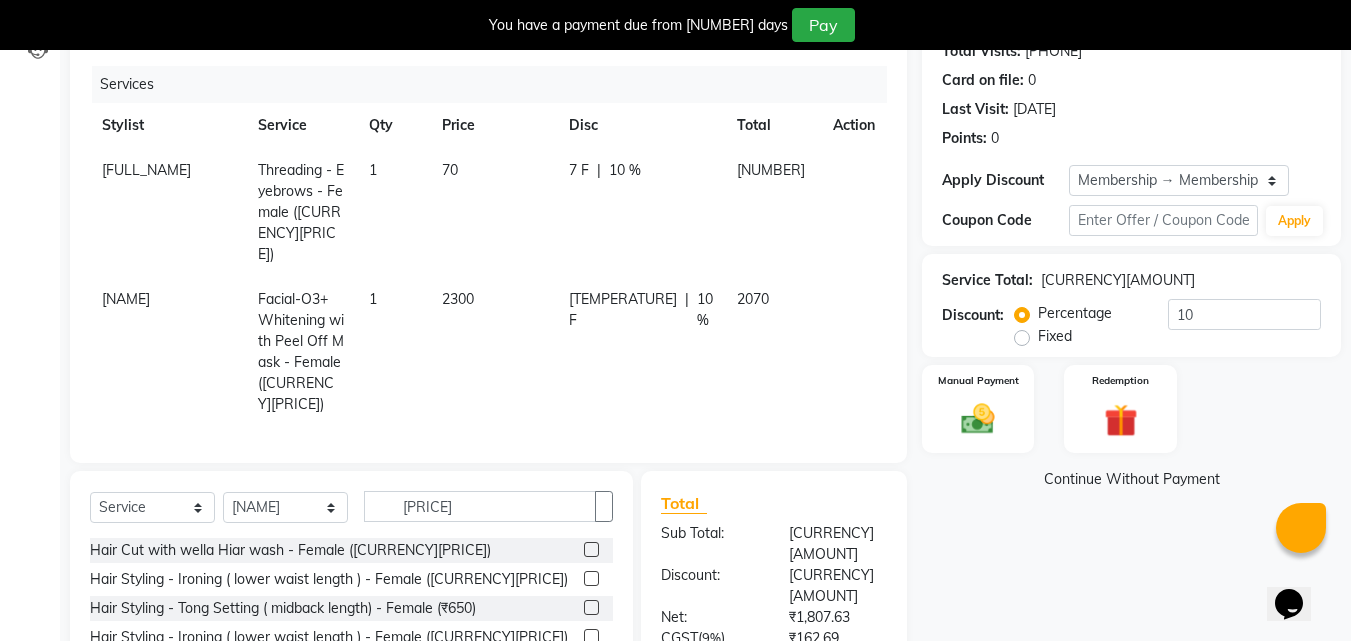 click at bounding box center (590, 552) 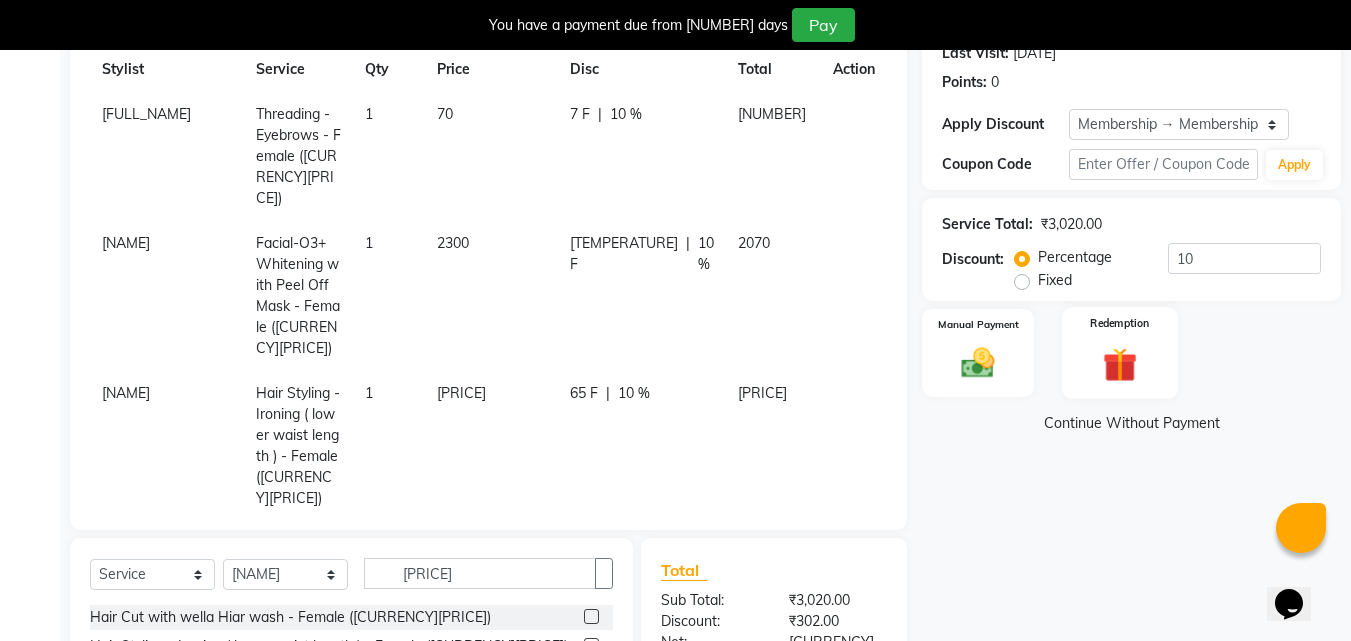 scroll, scrollTop: 426, scrollLeft: 0, axis: vertical 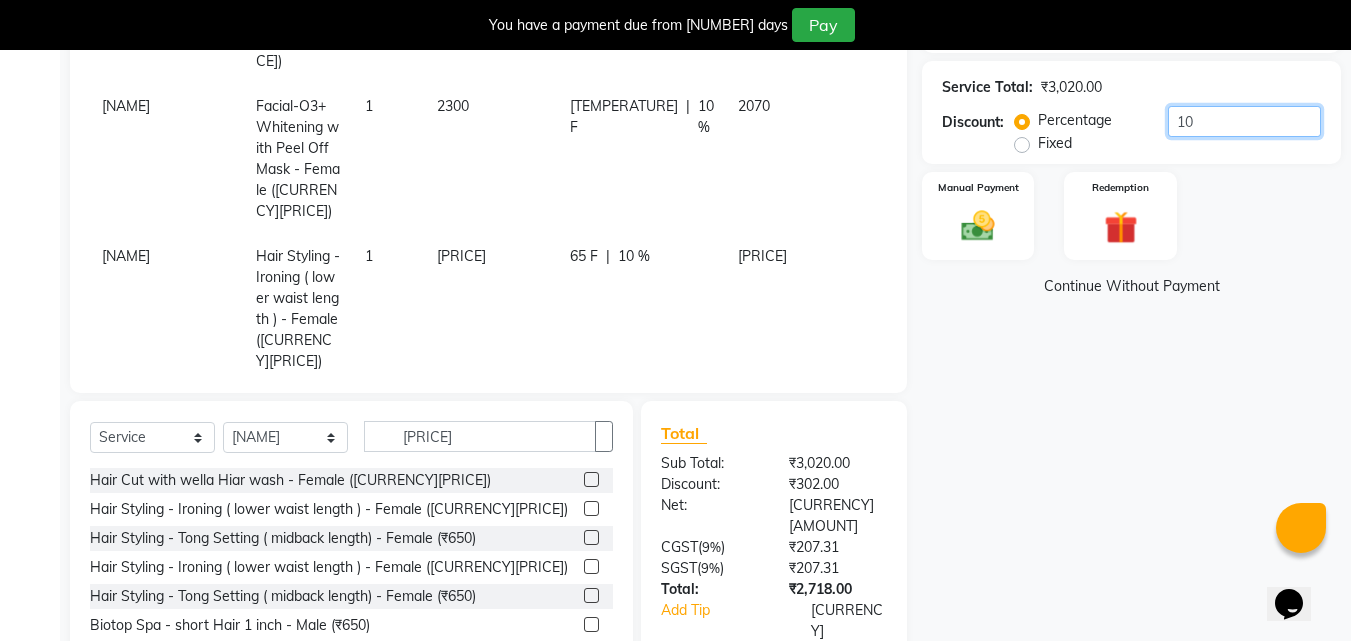 click on "10" at bounding box center [1244, 121] 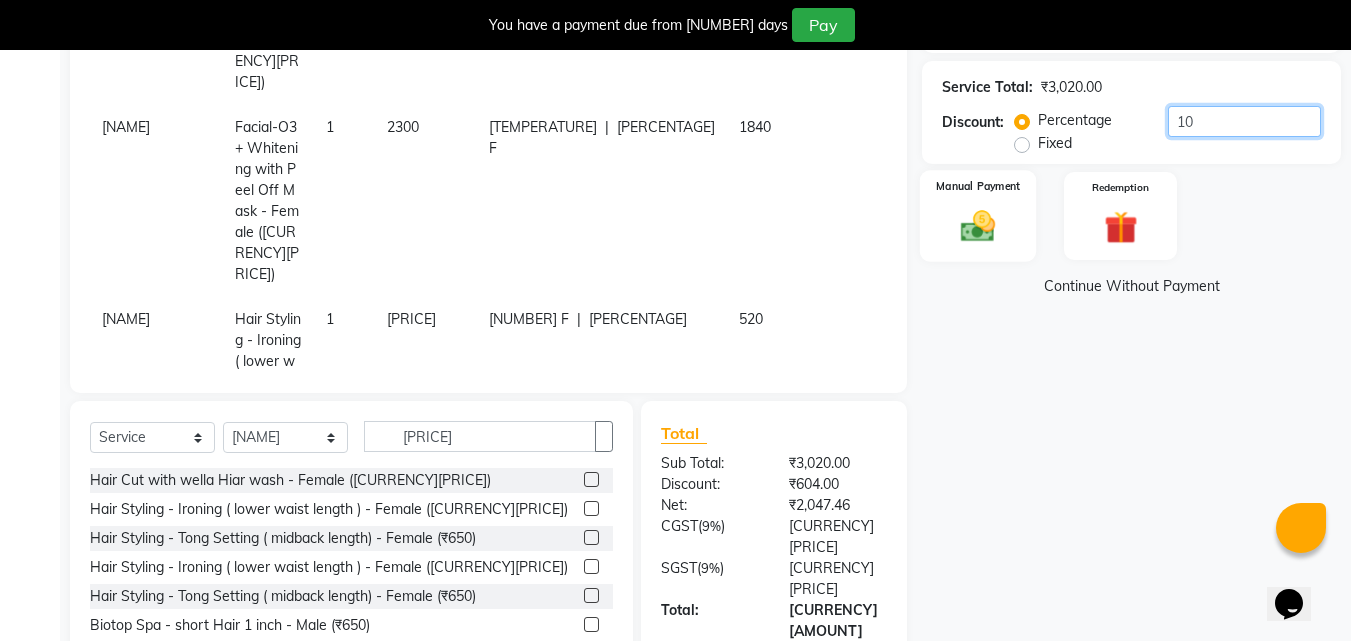 type on "[NUMBER]" 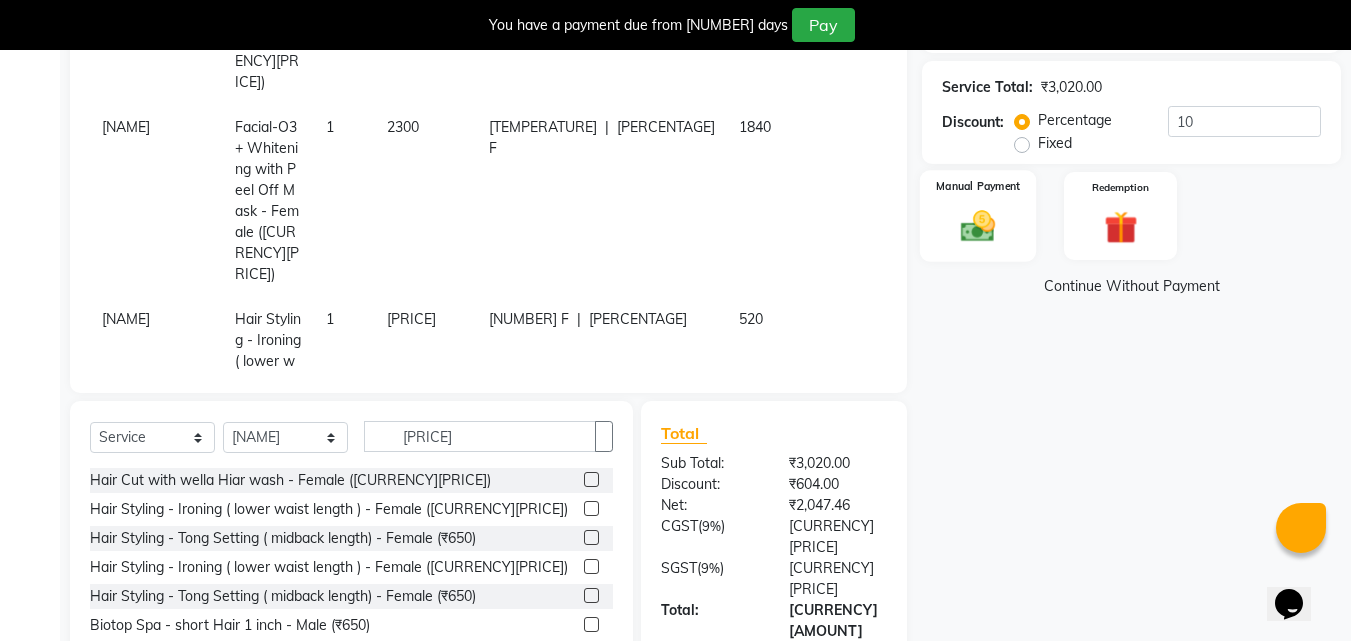 click at bounding box center (978, 226) 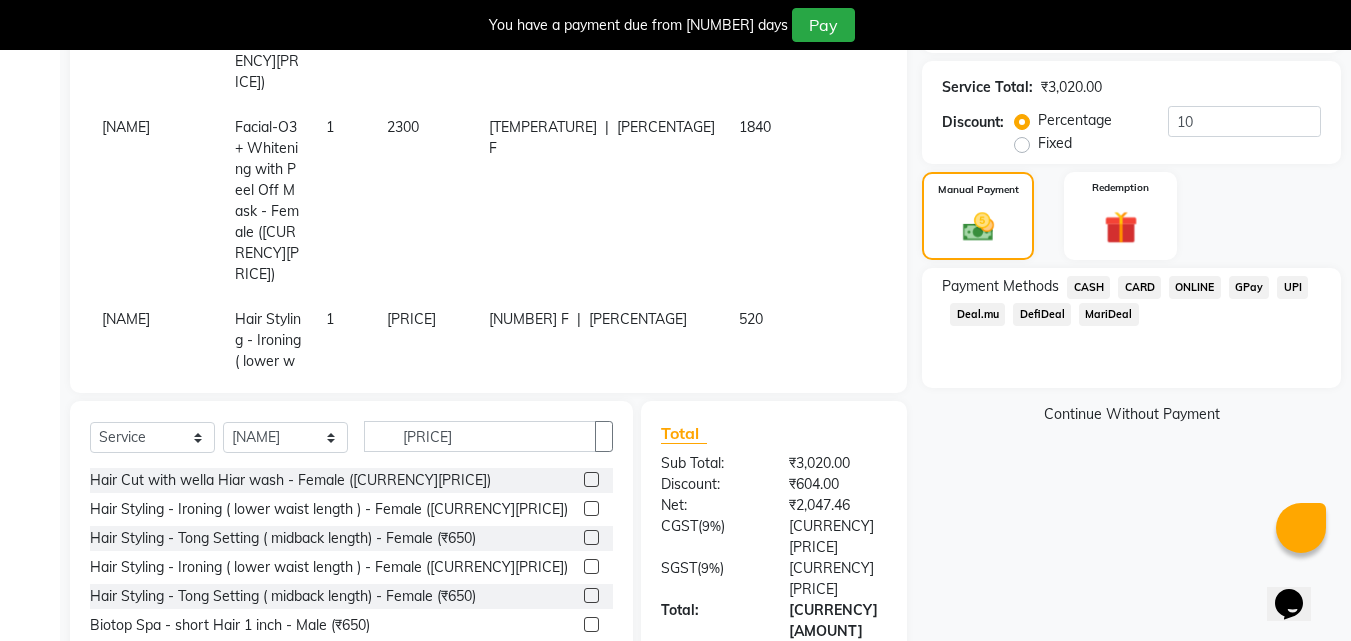 click on "ONLINE" at bounding box center (1088, 287) 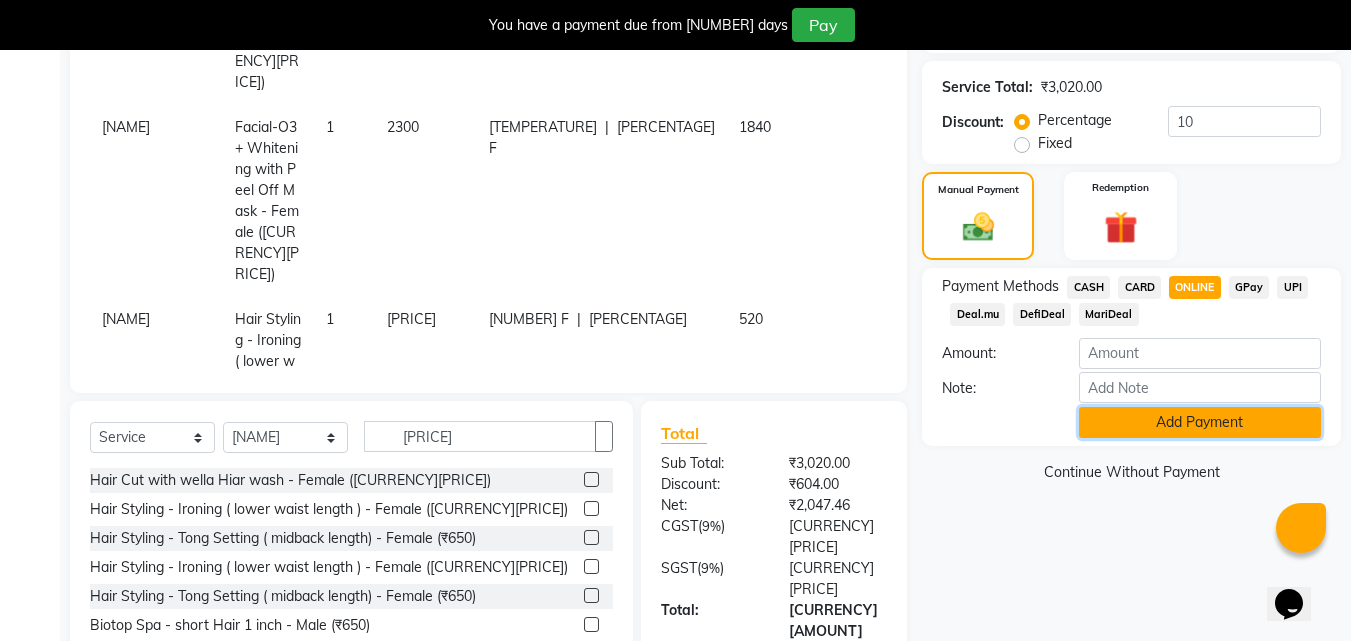 click on "Add Payment" at bounding box center (1200, 422) 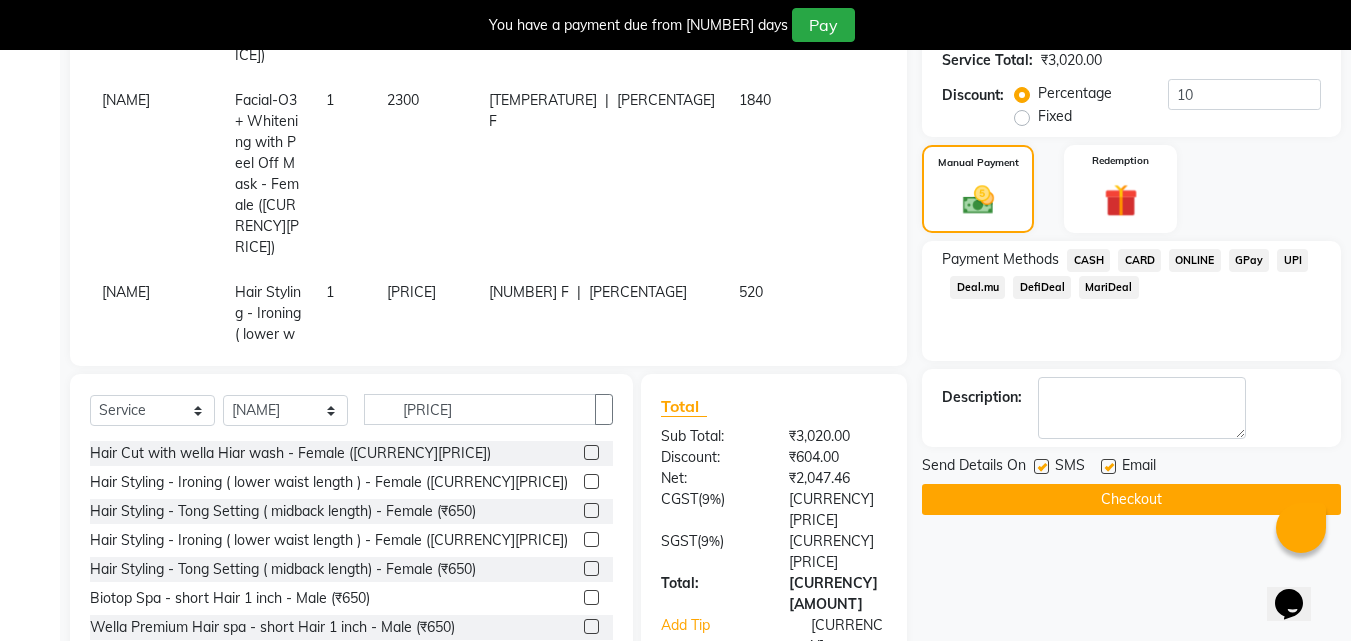 scroll, scrollTop: 467, scrollLeft: 0, axis: vertical 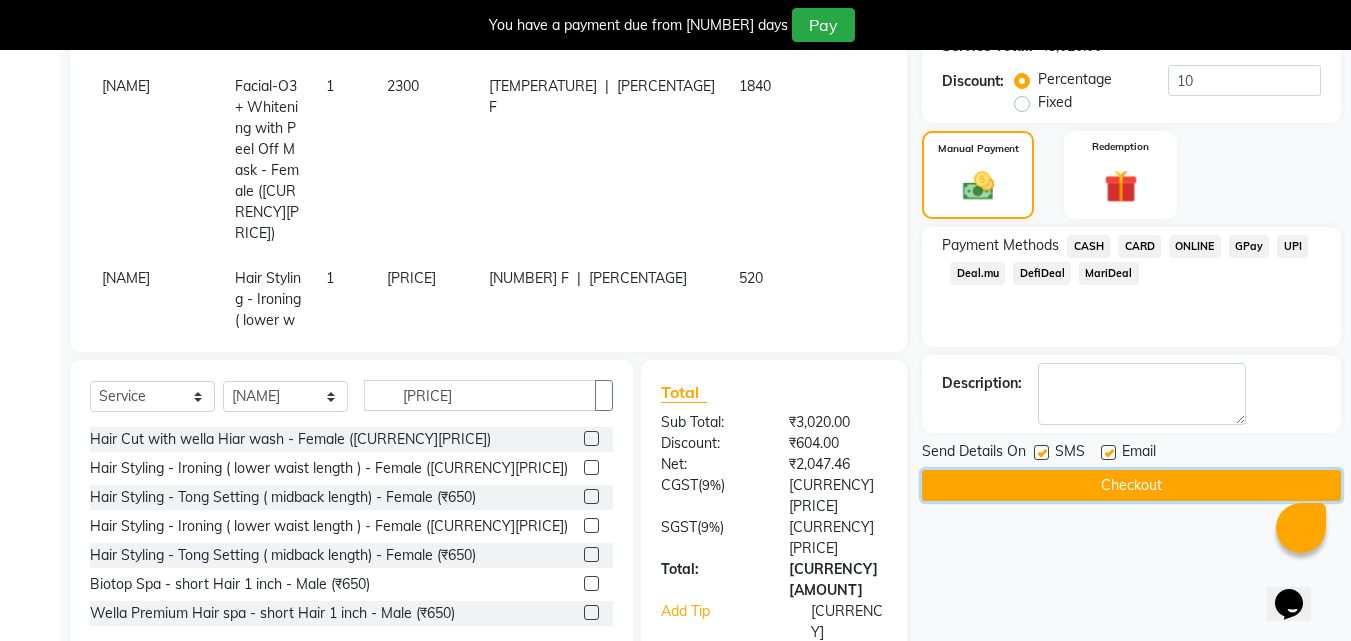 click on "Checkout" at bounding box center (1131, 485) 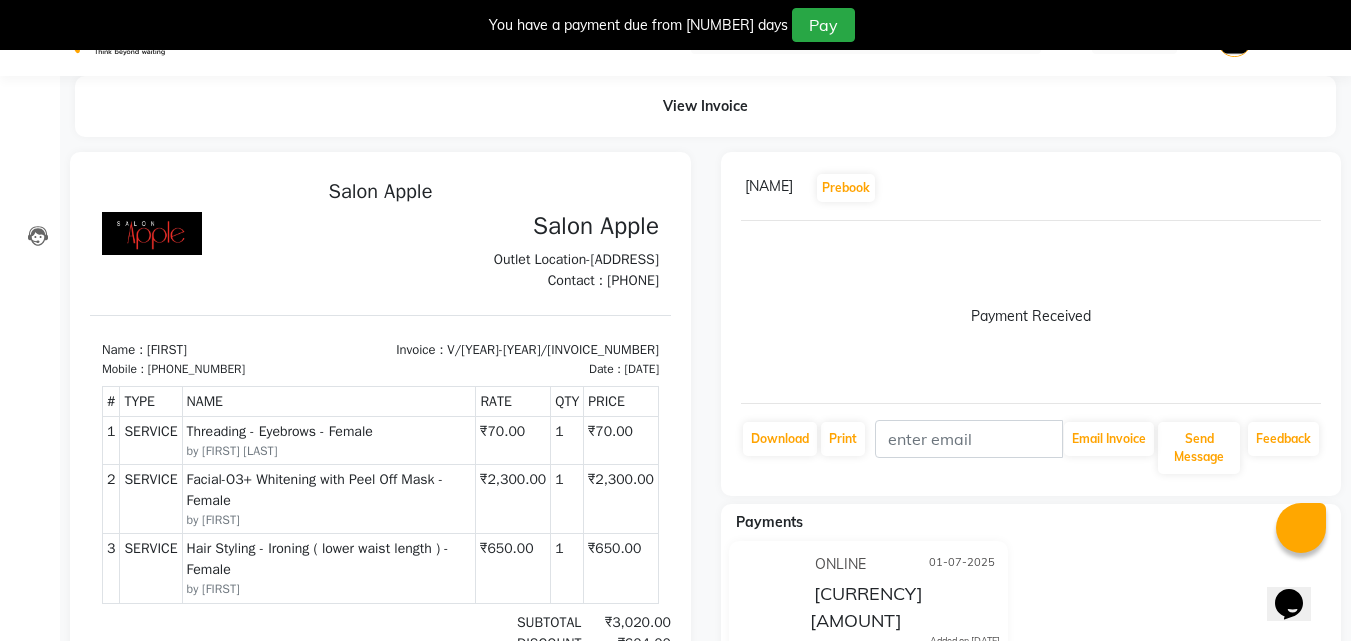 scroll, scrollTop: 0, scrollLeft: 0, axis: both 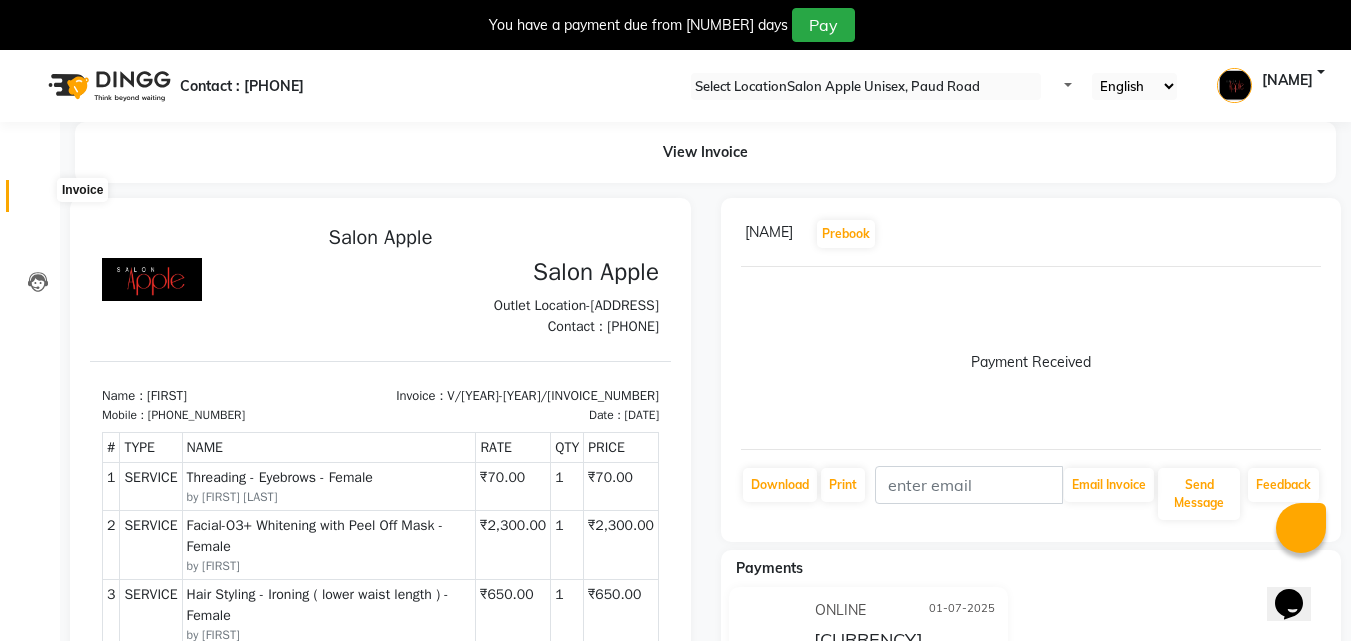 click at bounding box center [37, 201] 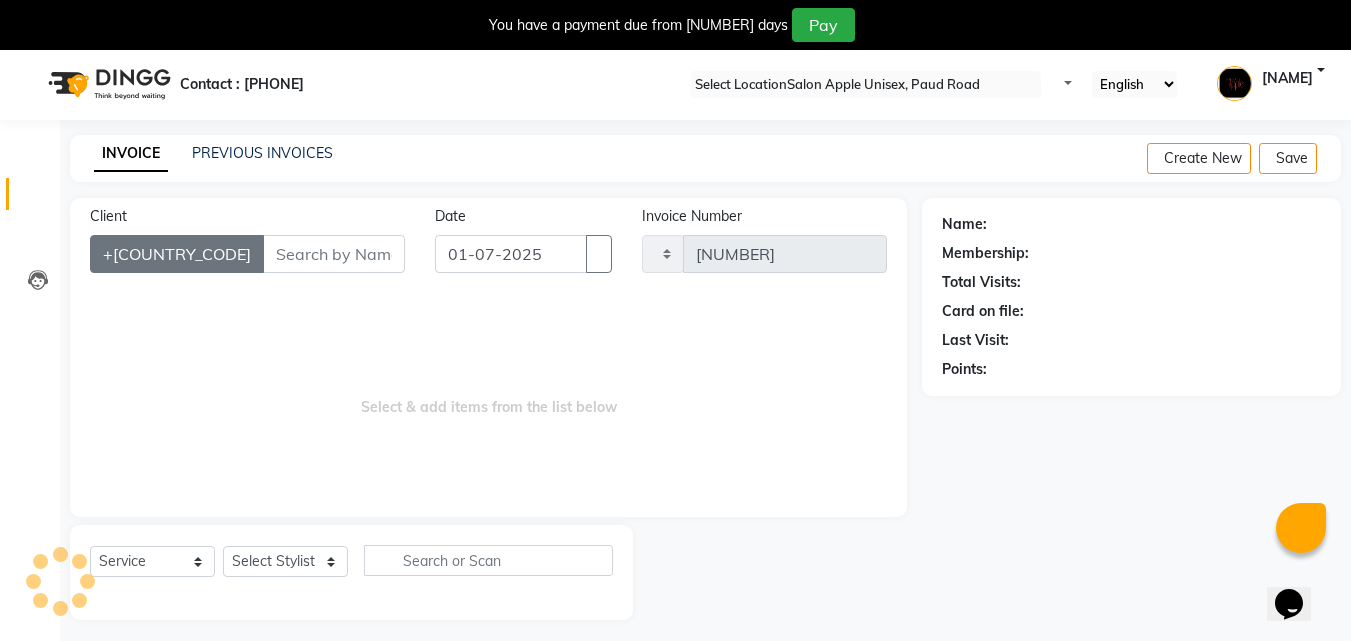 scroll, scrollTop: 50, scrollLeft: 0, axis: vertical 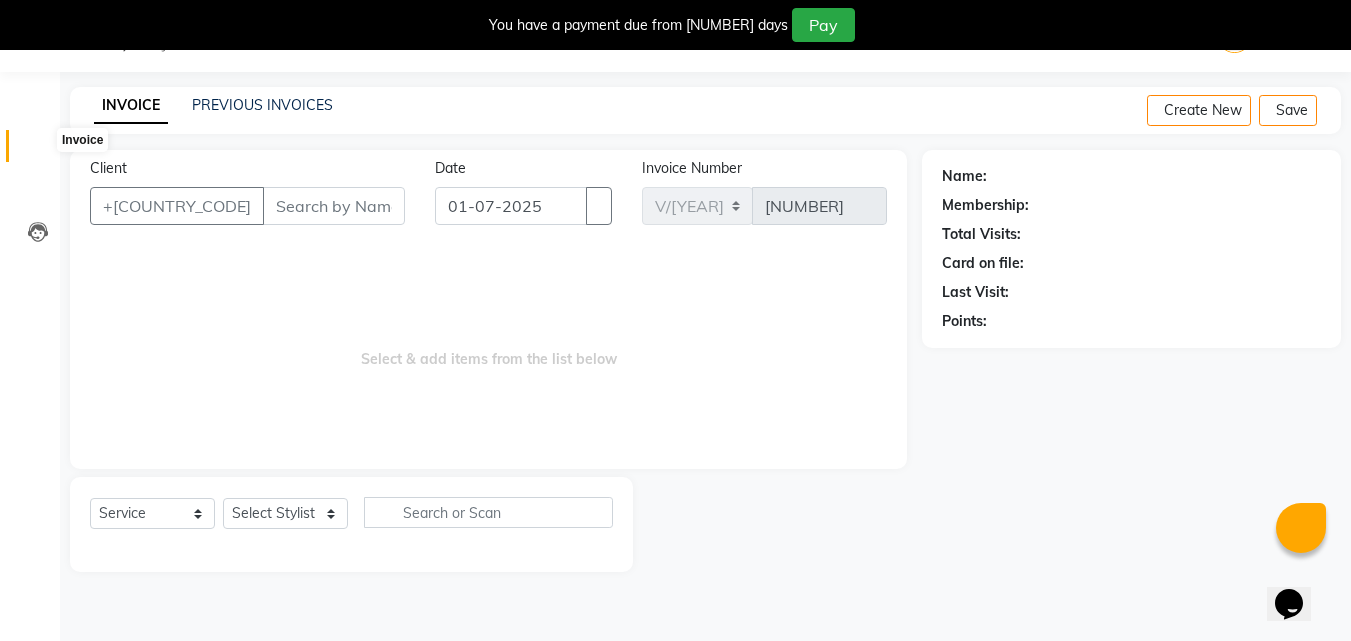 click at bounding box center [38, 151] 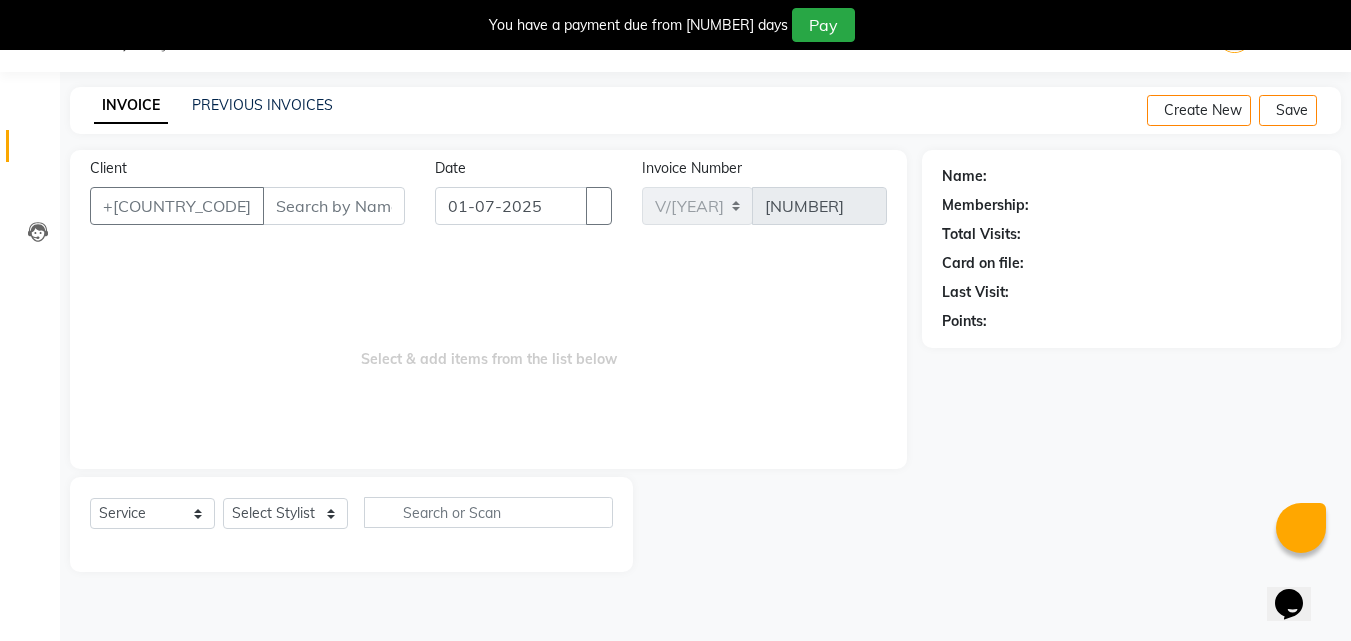 click on "Client" at bounding box center [334, 206] 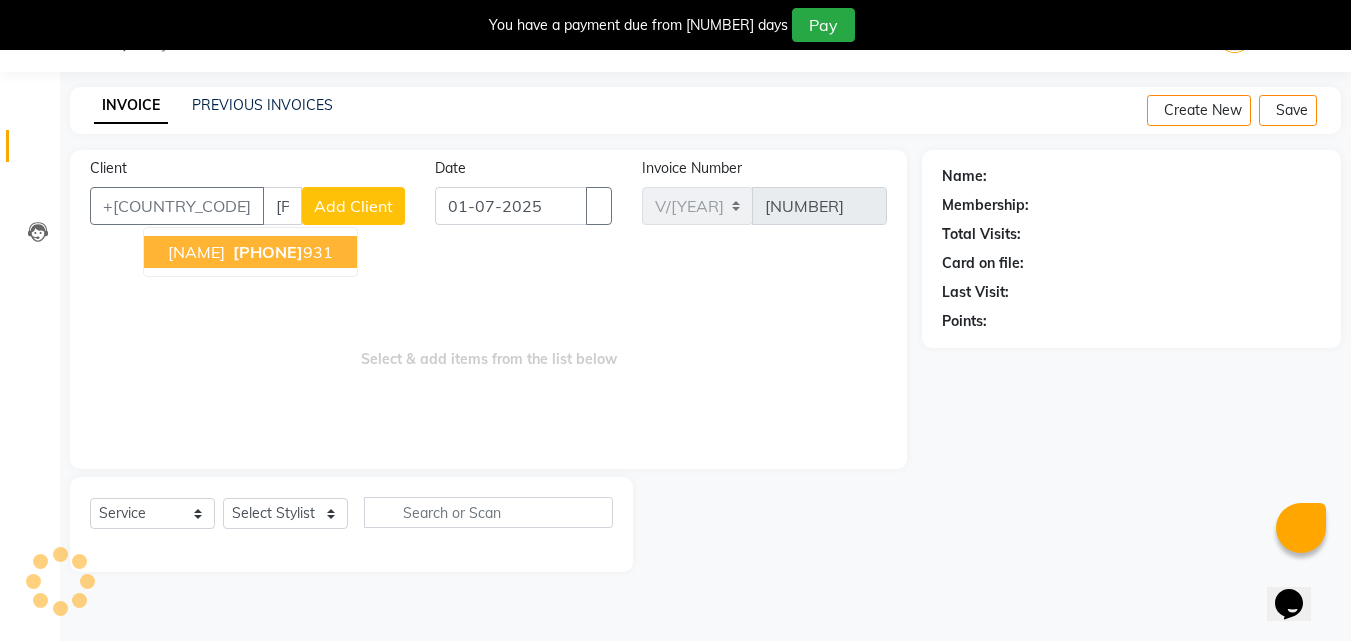 type on "[PHONE_NUMBER]" 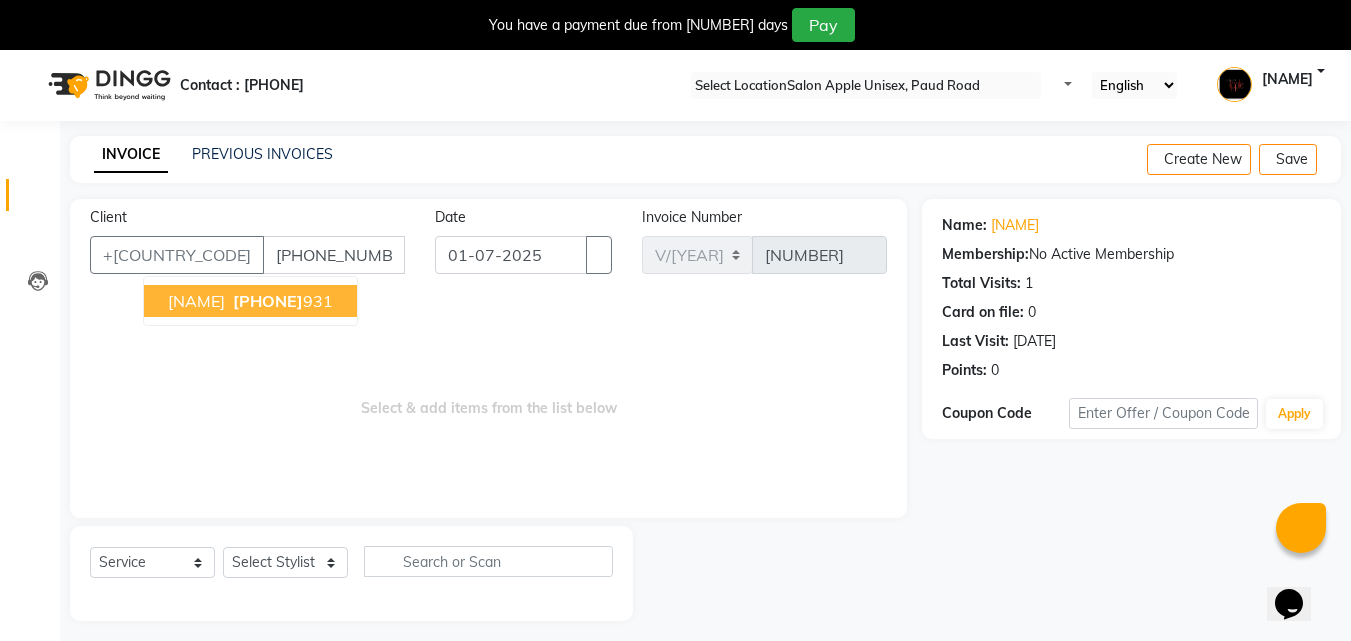 scroll, scrollTop: 0, scrollLeft: 0, axis: both 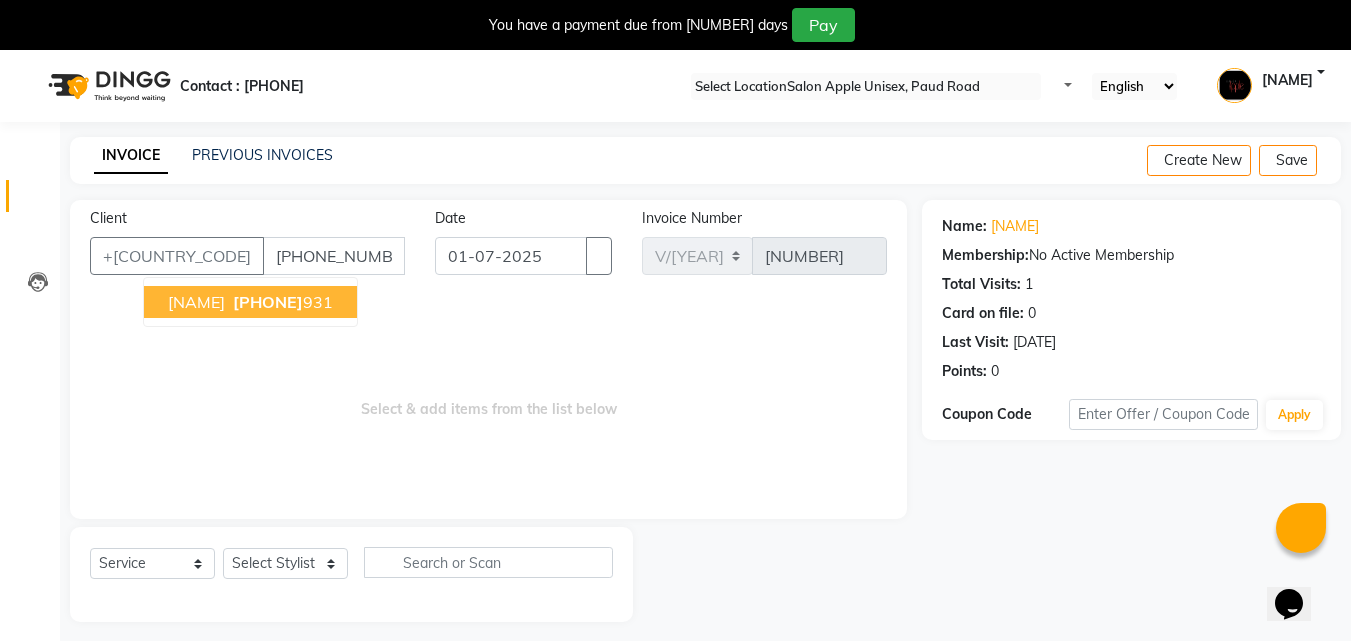 click on "[PHONE]" at bounding box center [268, 302] 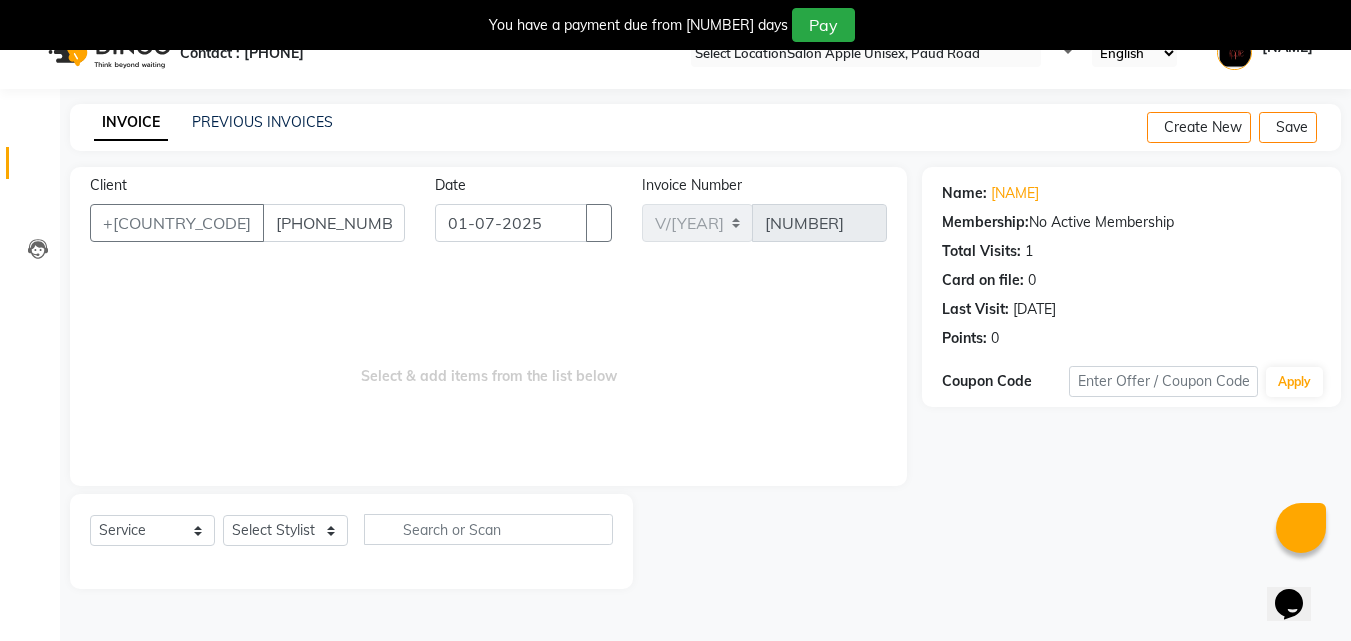 scroll, scrollTop: 50, scrollLeft: 0, axis: vertical 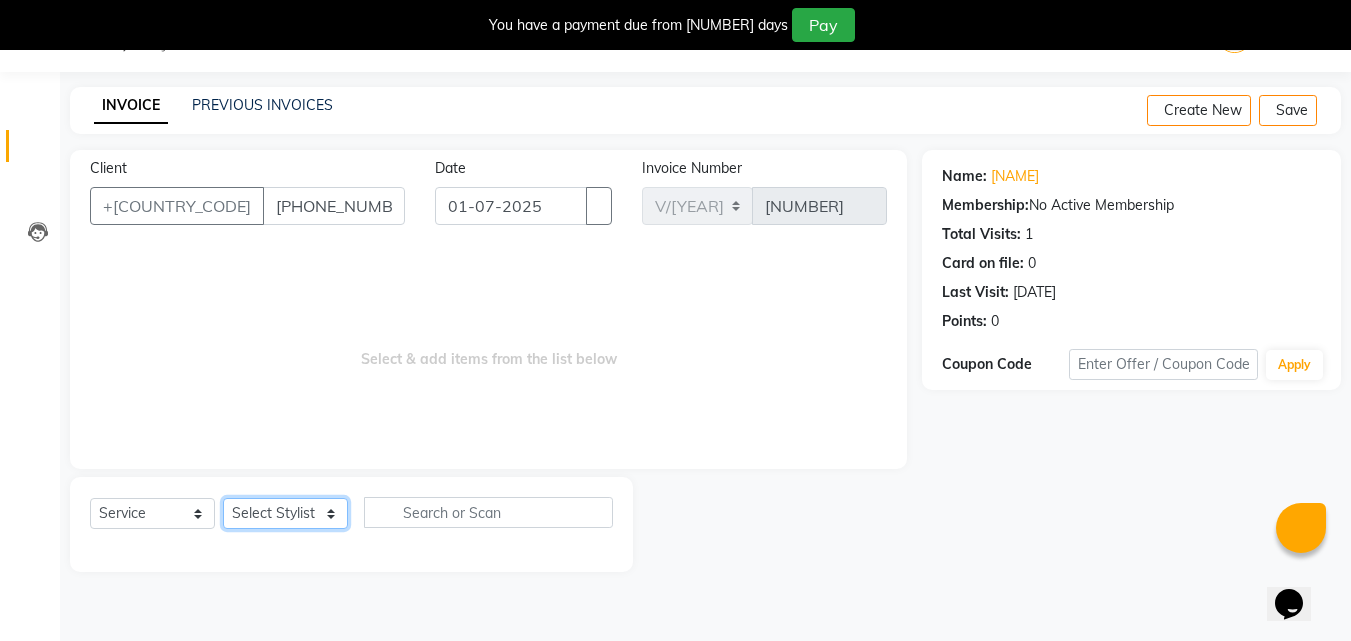 click on "Select Stylist [NAME] [NAME] [NAME] [NAME] [NAME] [NAME] [NAME]" at bounding box center (285, 513) 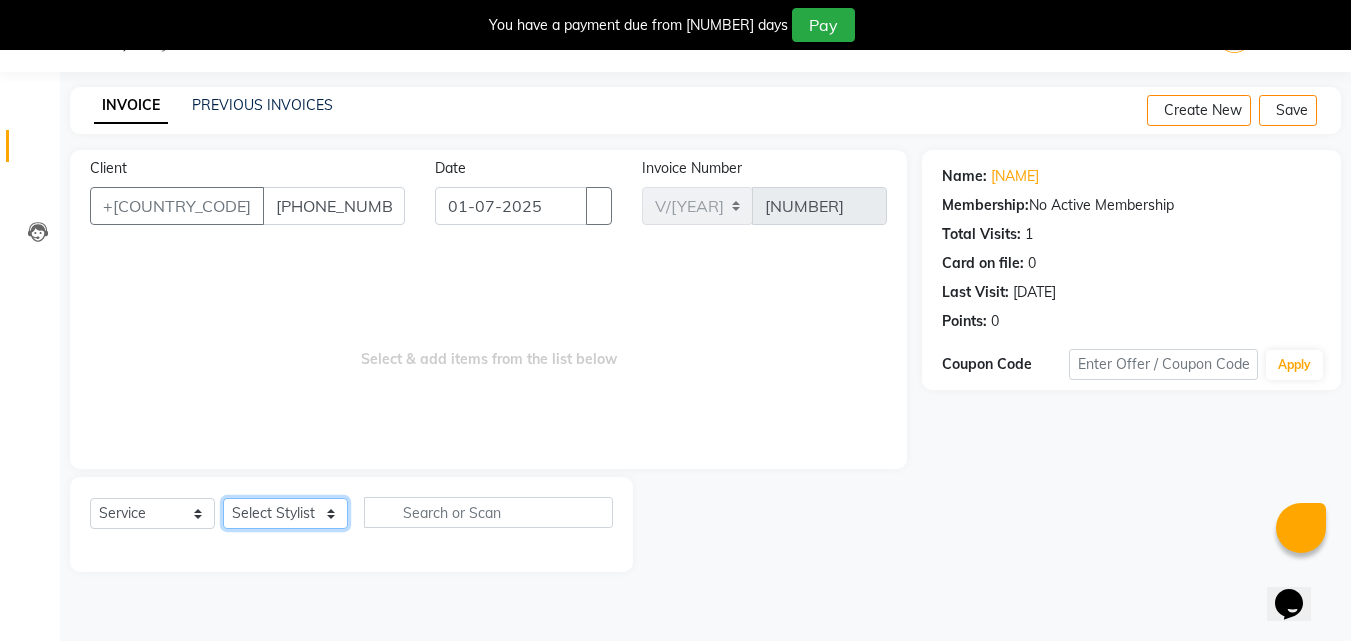 select on "[NUMBER]" 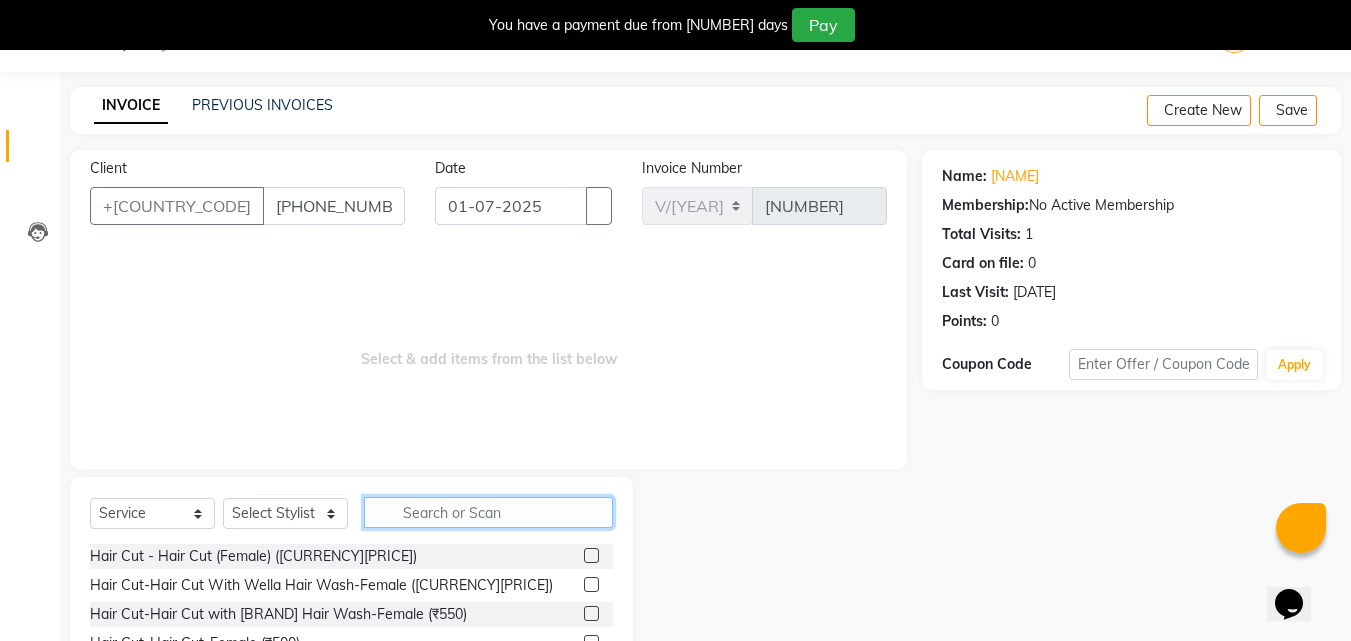 click at bounding box center [488, 512] 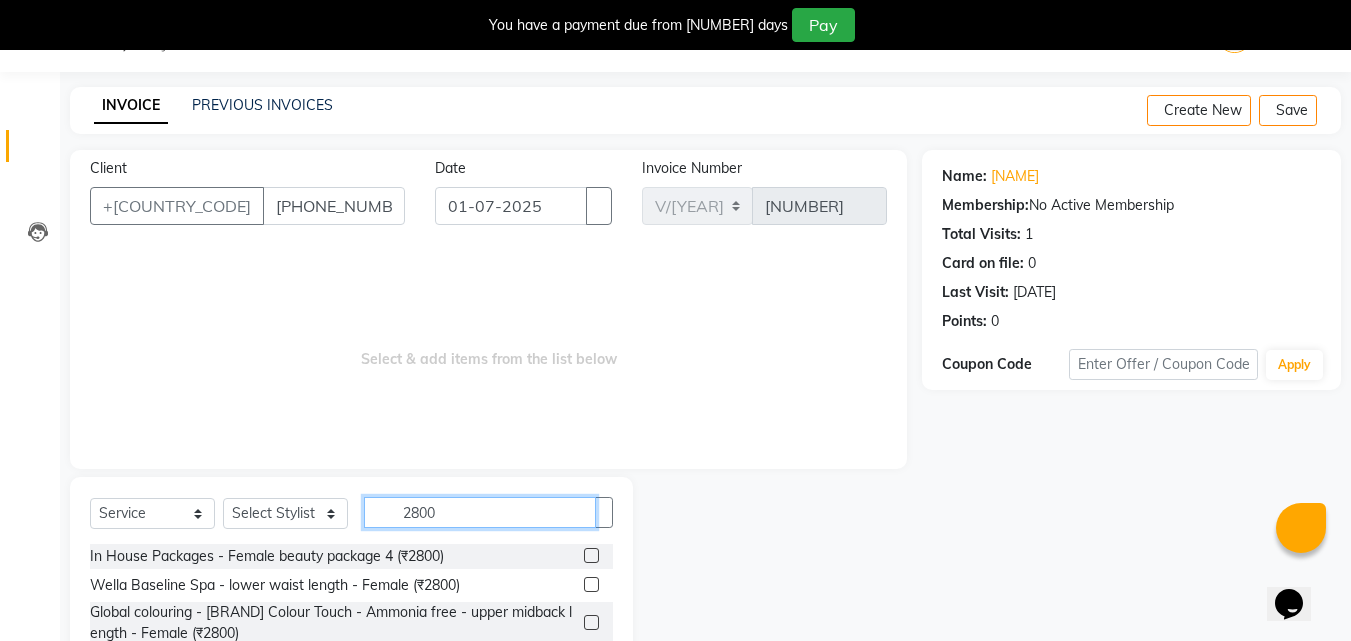 scroll, scrollTop: 25, scrollLeft: 0, axis: vertical 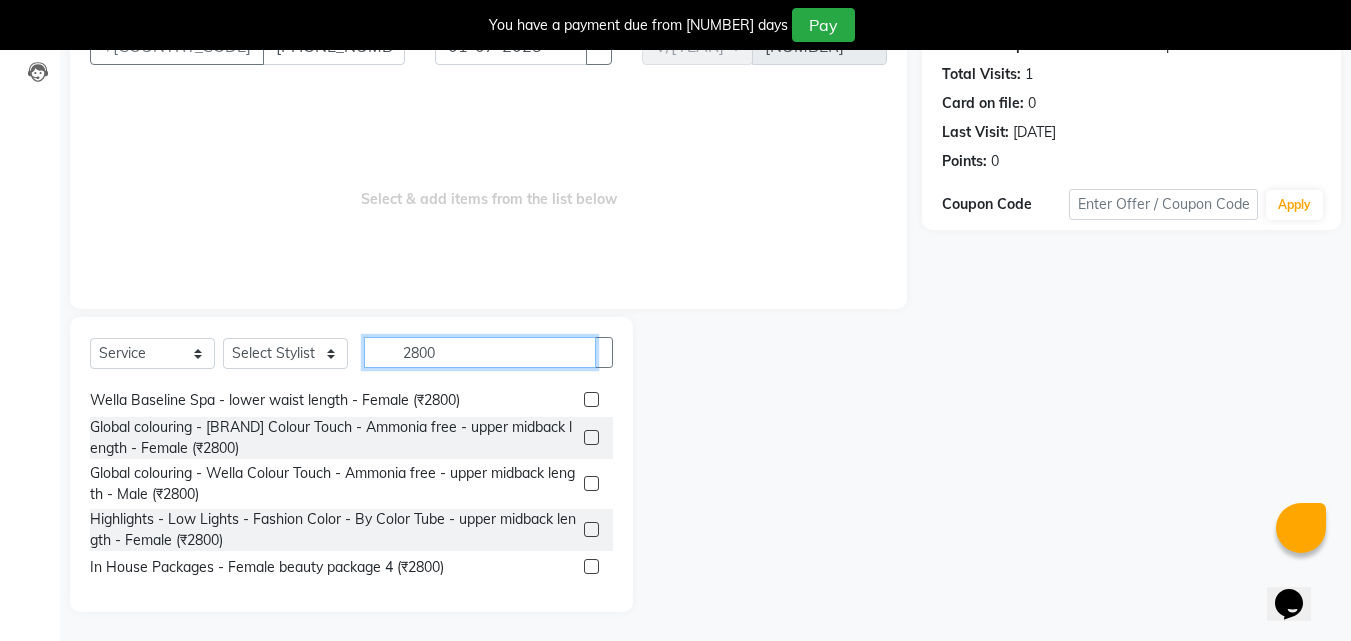 type on "2800" 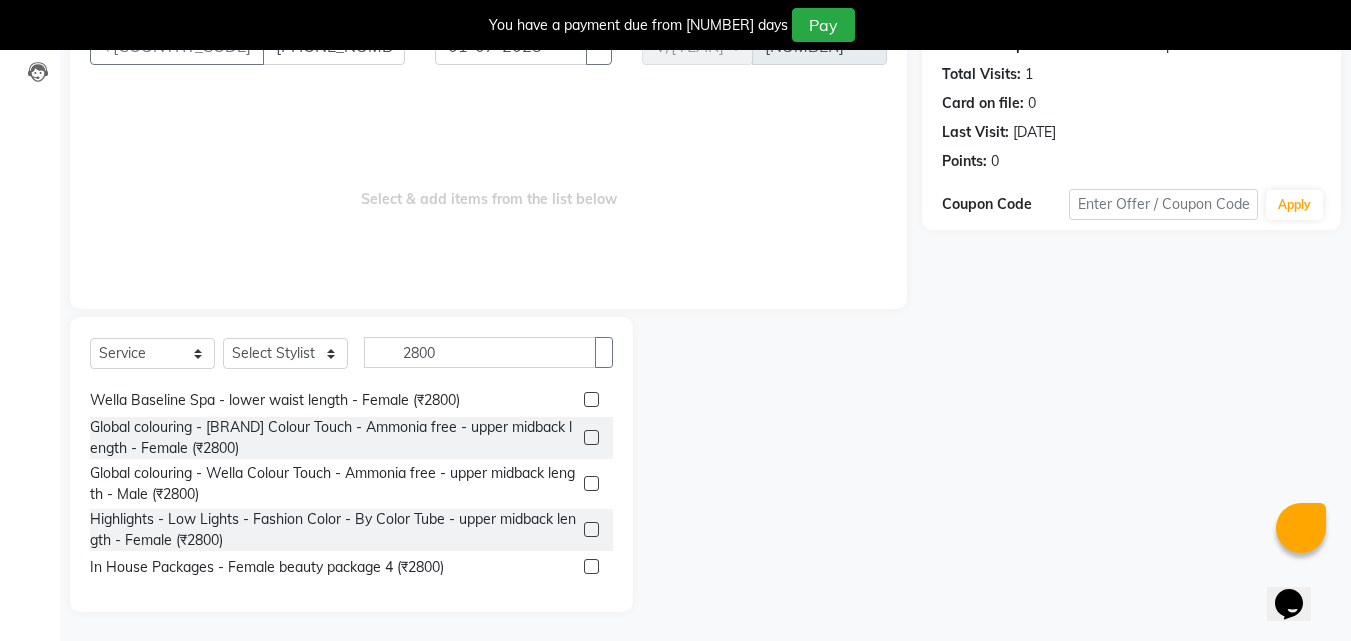 click at bounding box center [591, 566] 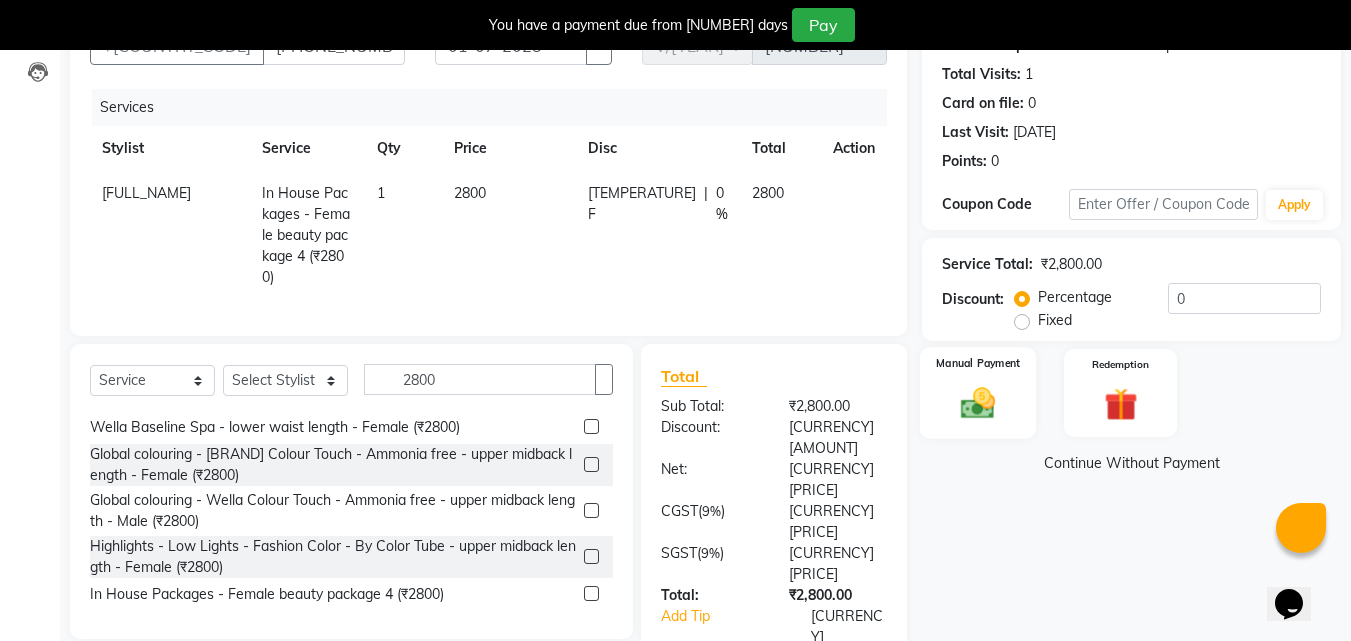 click at bounding box center (978, 403) 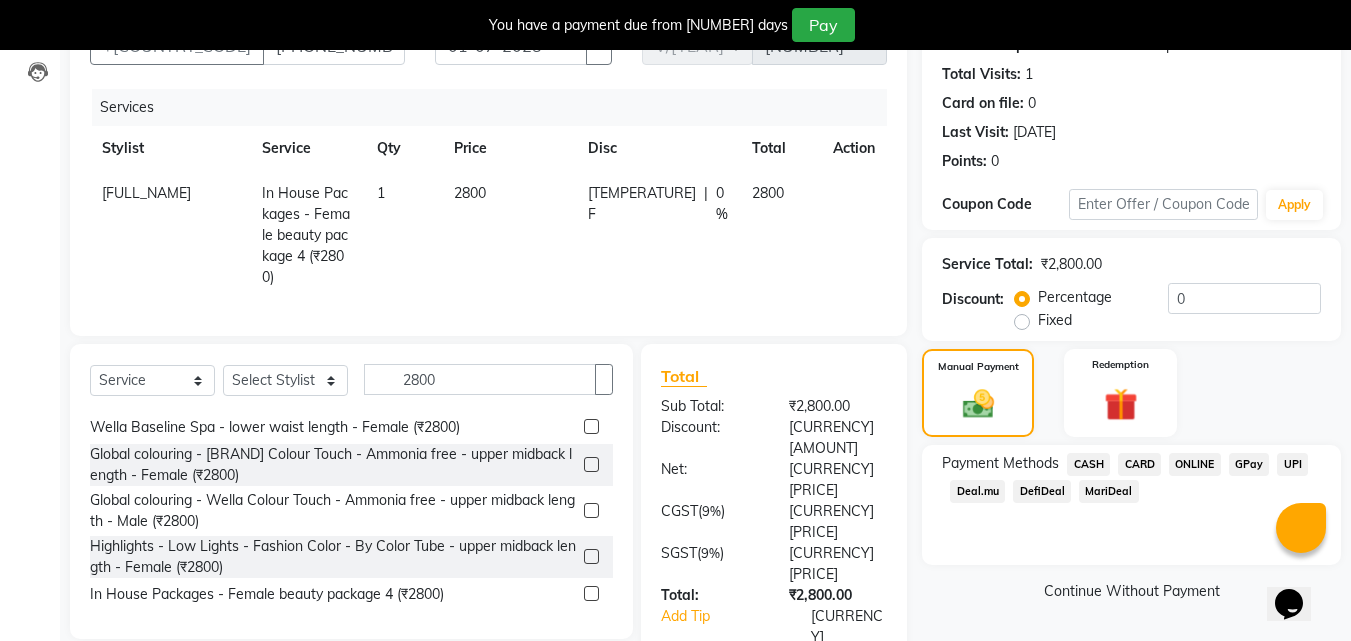 click on "ONLINE" at bounding box center [1088, 464] 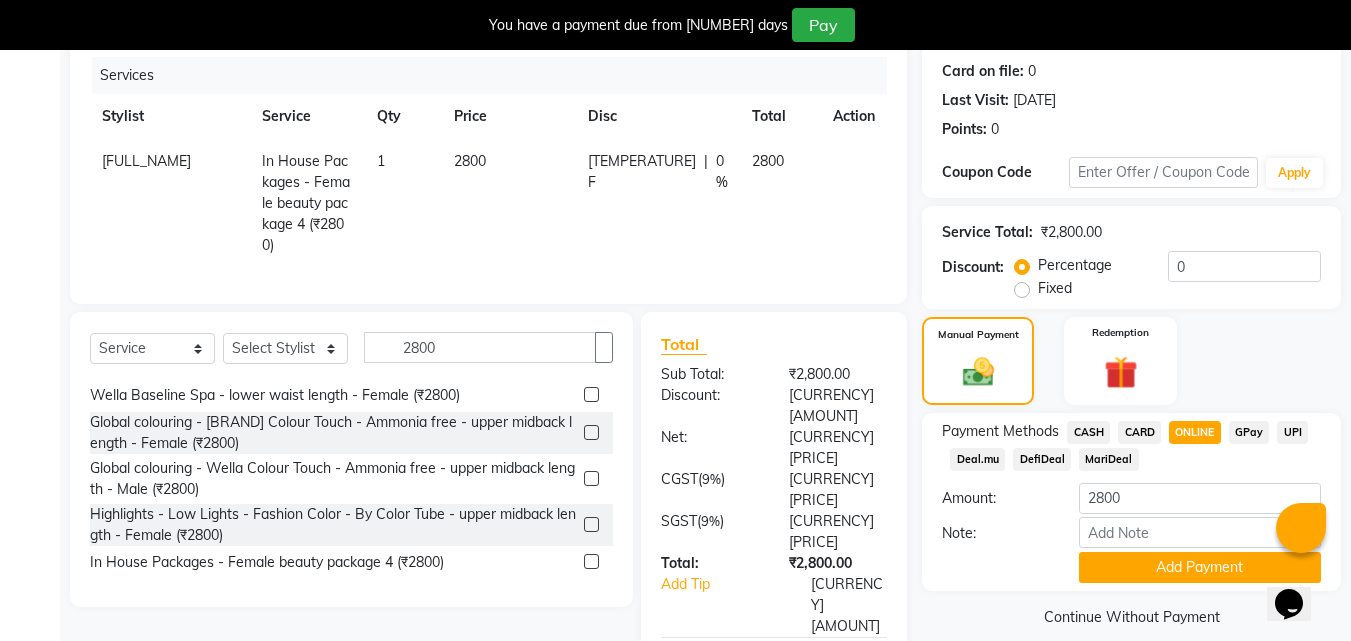 scroll, scrollTop: 268, scrollLeft: 0, axis: vertical 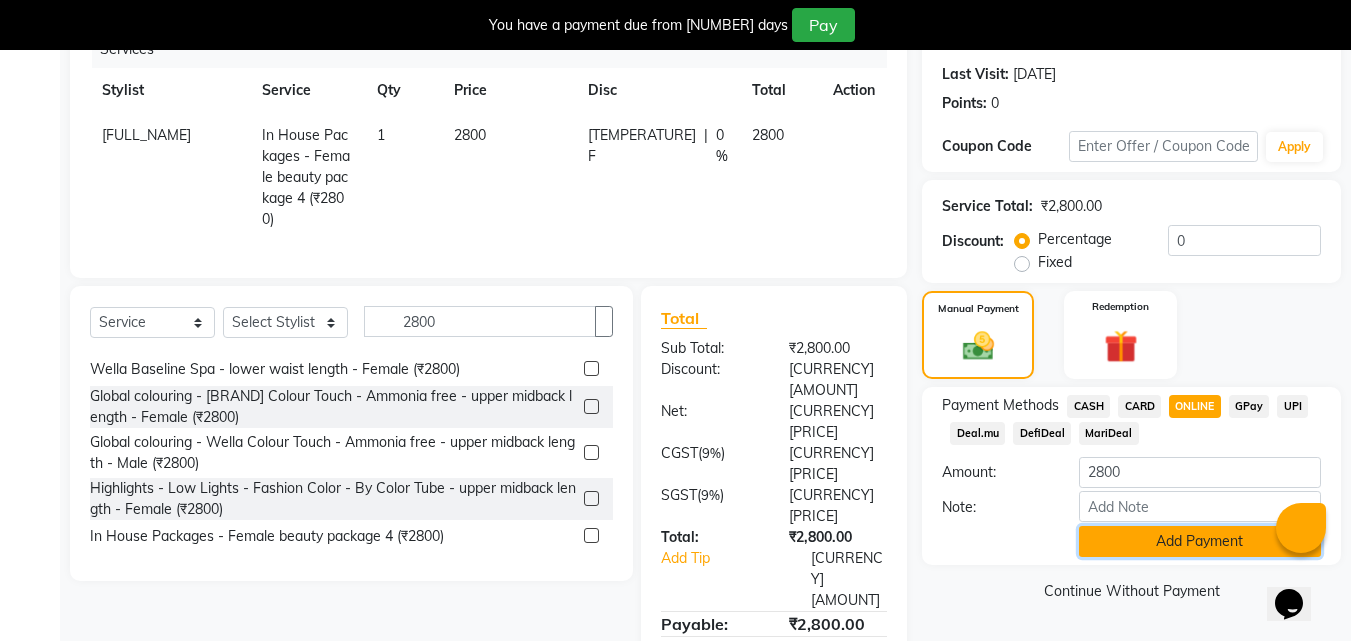 click on "Add Payment" at bounding box center (1200, 541) 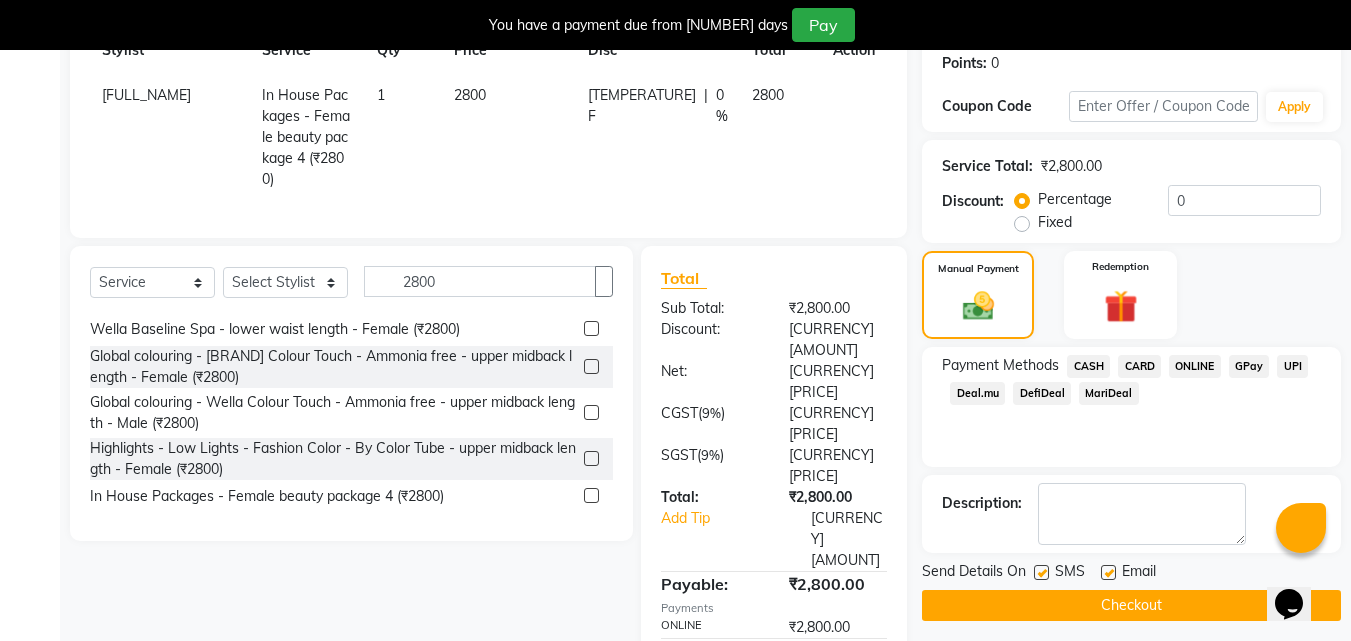 scroll, scrollTop: 325, scrollLeft: 0, axis: vertical 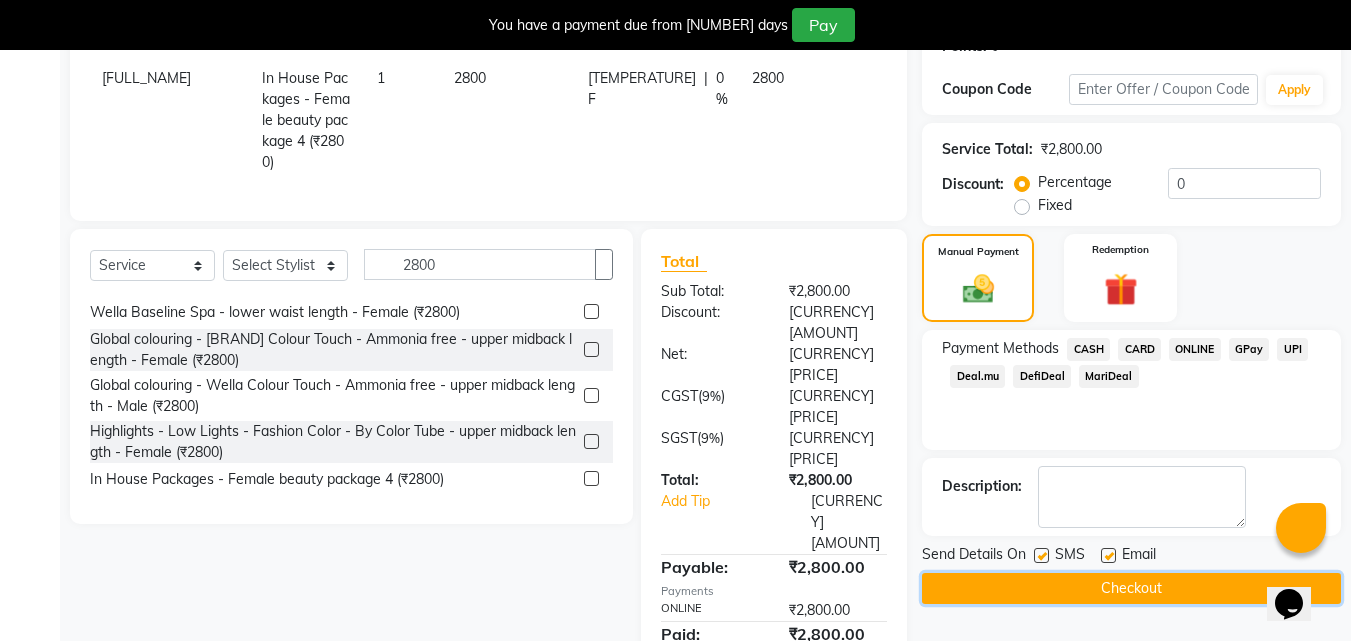 click on "Checkout" at bounding box center (1131, 588) 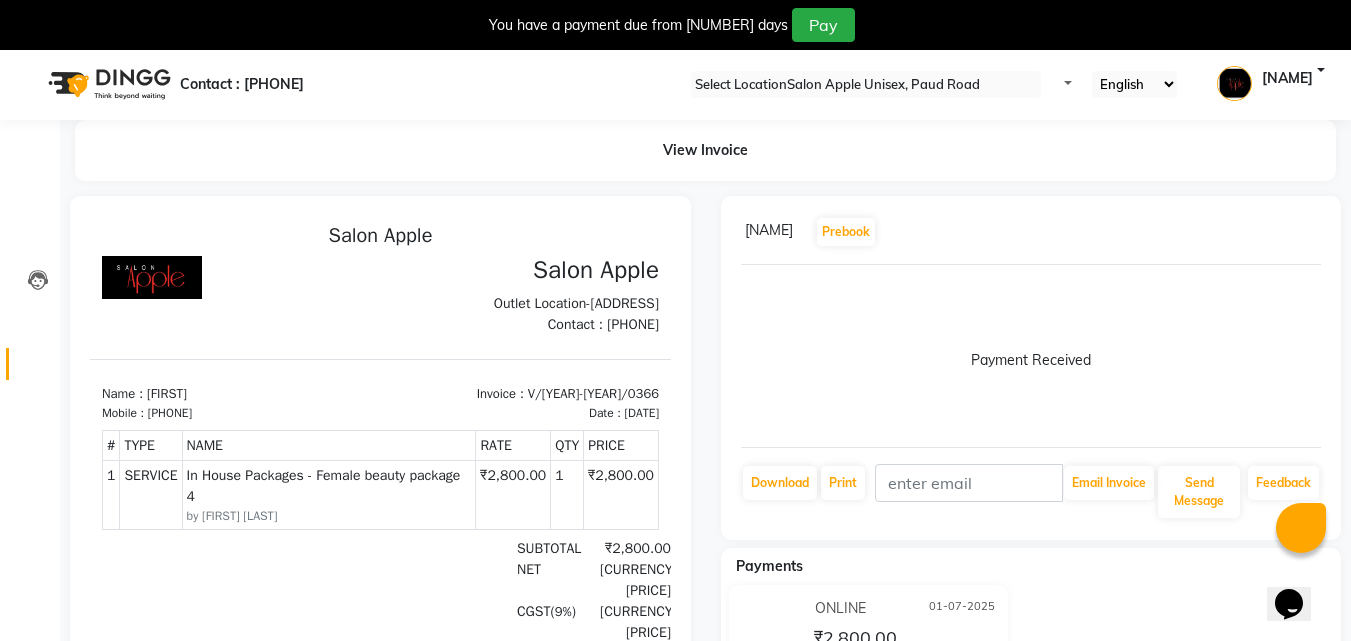 scroll, scrollTop: 0, scrollLeft: 0, axis: both 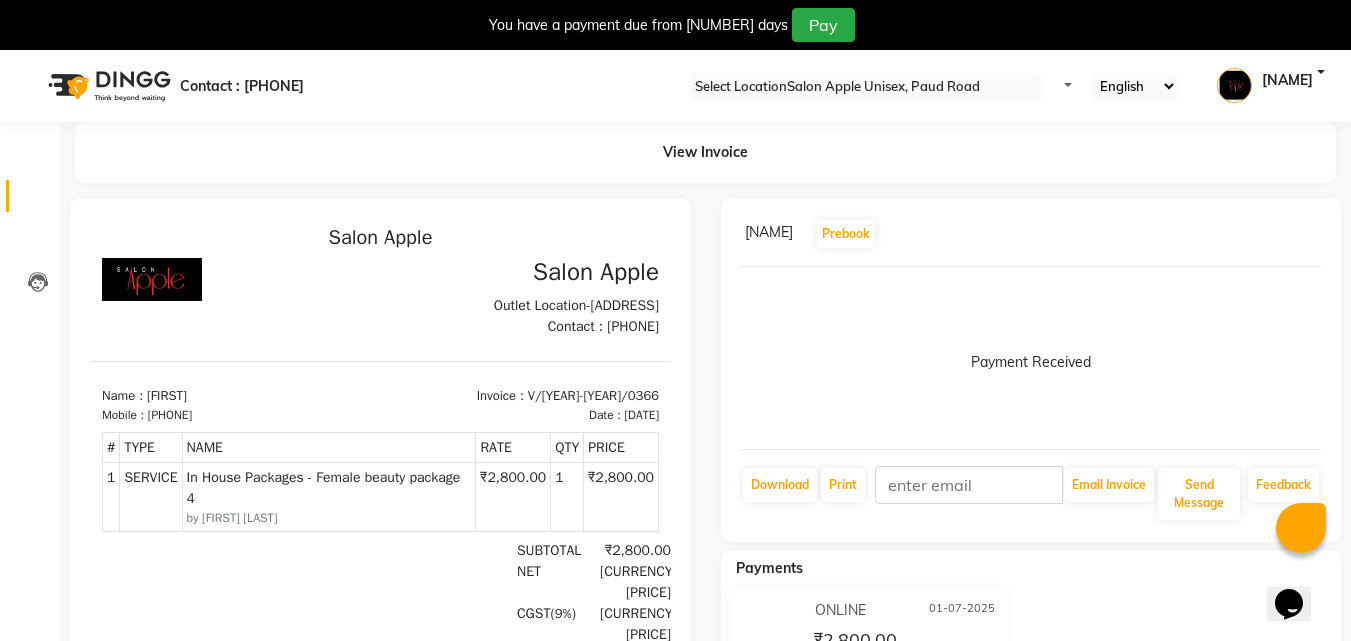click at bounding box center [38, 201] 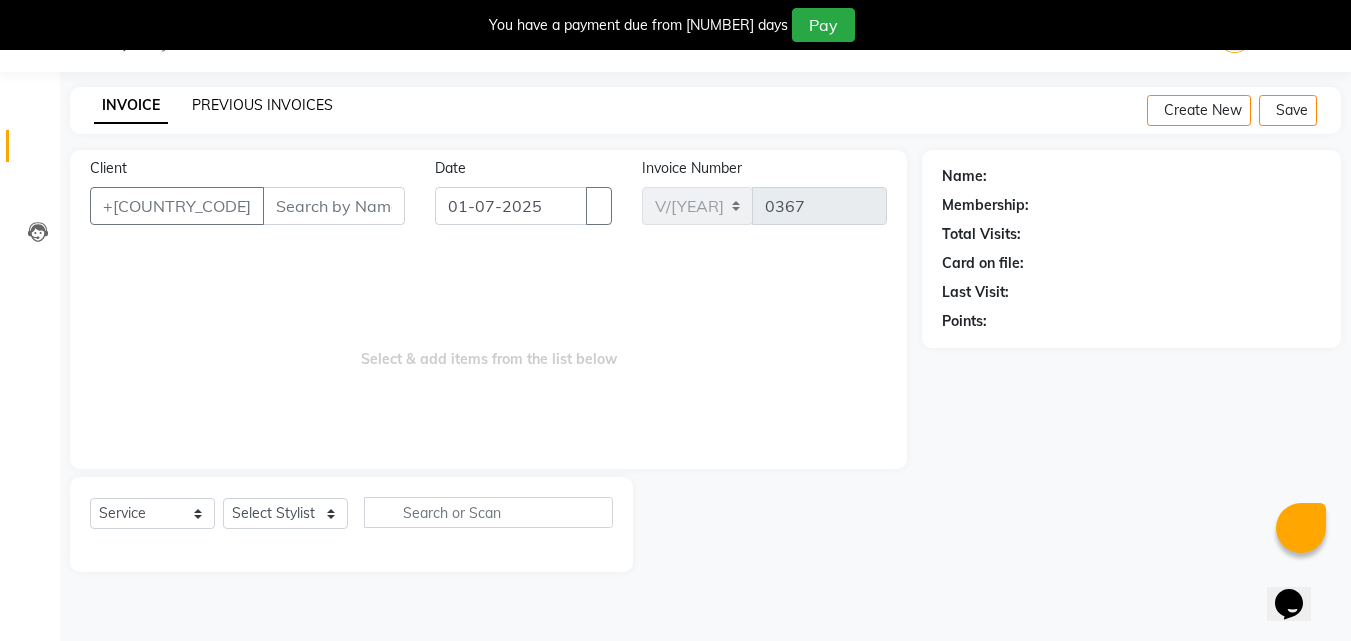 click on "PREVIOUS INVOICES" at bounding box center [262, 105] 